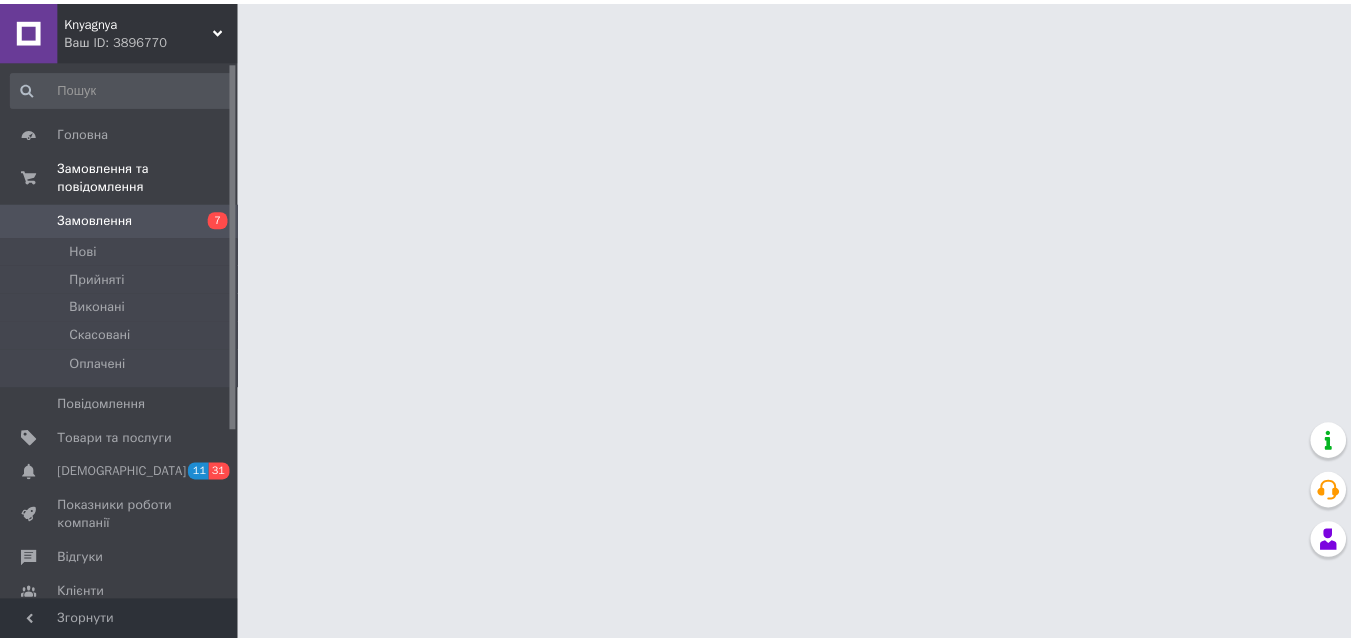scroll, scrollTop: 0, scrollLeft: 0, axis: both 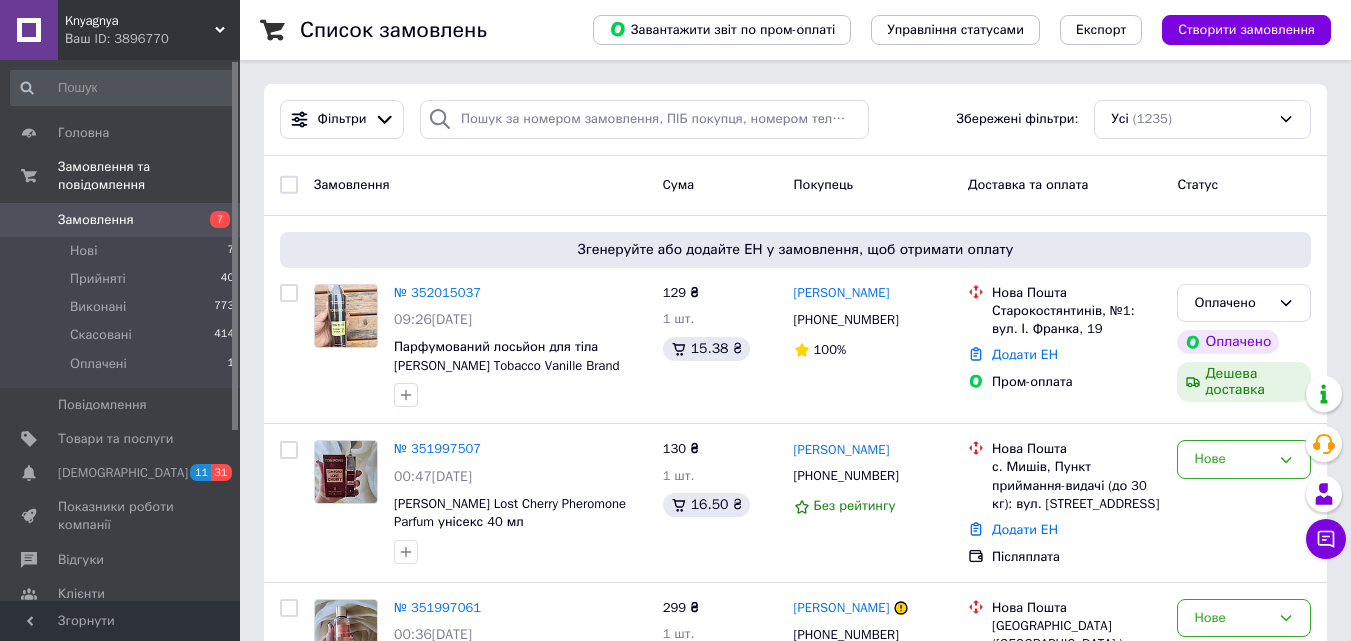 click on "Замовлення Cума Покупець Доставка та оплата Статус Згенеруйте або додайте ЕН у замовлення, щоб отримати оплату № 352015037 09:26[DATE] Парфумований лосьйон для тіла [PERSON_NAME] Tobacco Vanille Brand Collection 200 мл 129 ₴ 1 шт. 15.38 ₴ [PERSON_NAME] [PHONE_NUMBER] 100% [GEOGRAPHIC_DATA], №1: вул. І. [PERSON_NAME], 19 Додати ЕН Пром-оплата Оплачено Оплачено Дешева доставка № 351997507 00:47[DATE] [PERSON_NAME] Lost Cherry Pheromone Parfum унісекс 40 мл 130 ₴ 1 шт. 16.50 ₴ [PERSON_NAME] [PHONE_NUMBER] Без рейтингу Нова Пошта с. Мишів, Пункт приймання-видачі (до 30 кг): вул. [STREET_ADDRESS] Додати ЕН Післяплата Нове № 351997061 00:36[DATE] 299 ₴ 1 шт. 70%" at bounding box center (795, 2227) 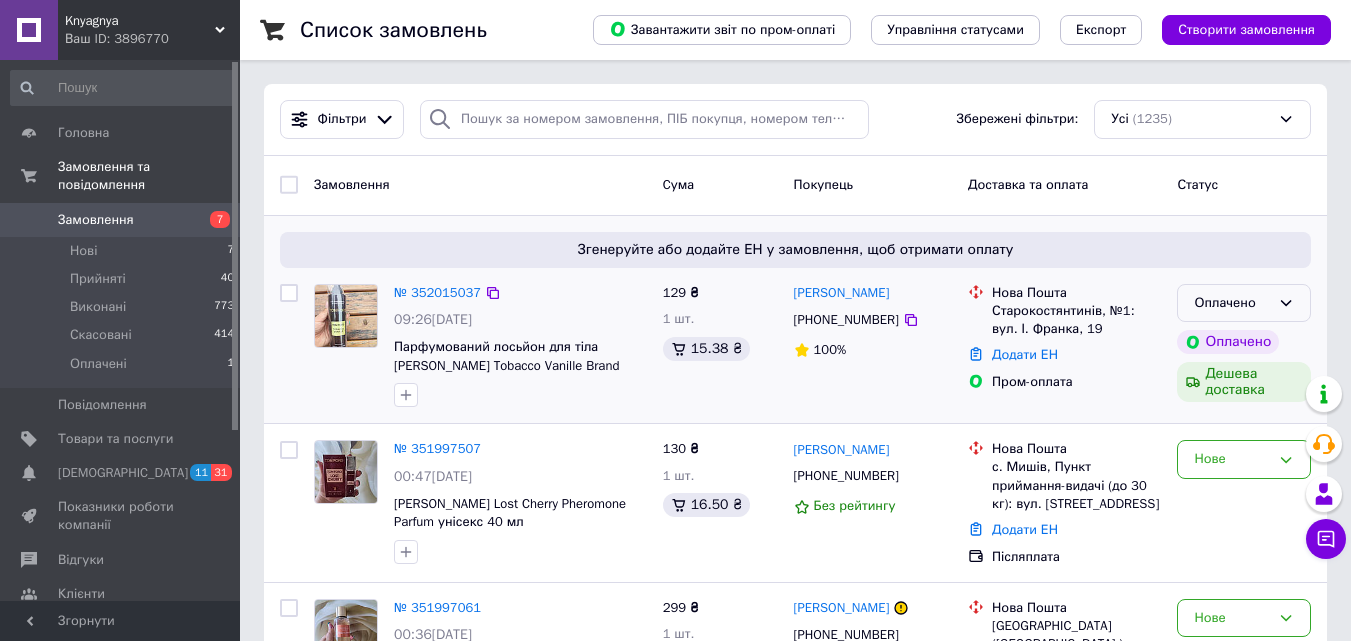 scroll, scrollTop: 100, scrollLeft: 0, axis: vertical 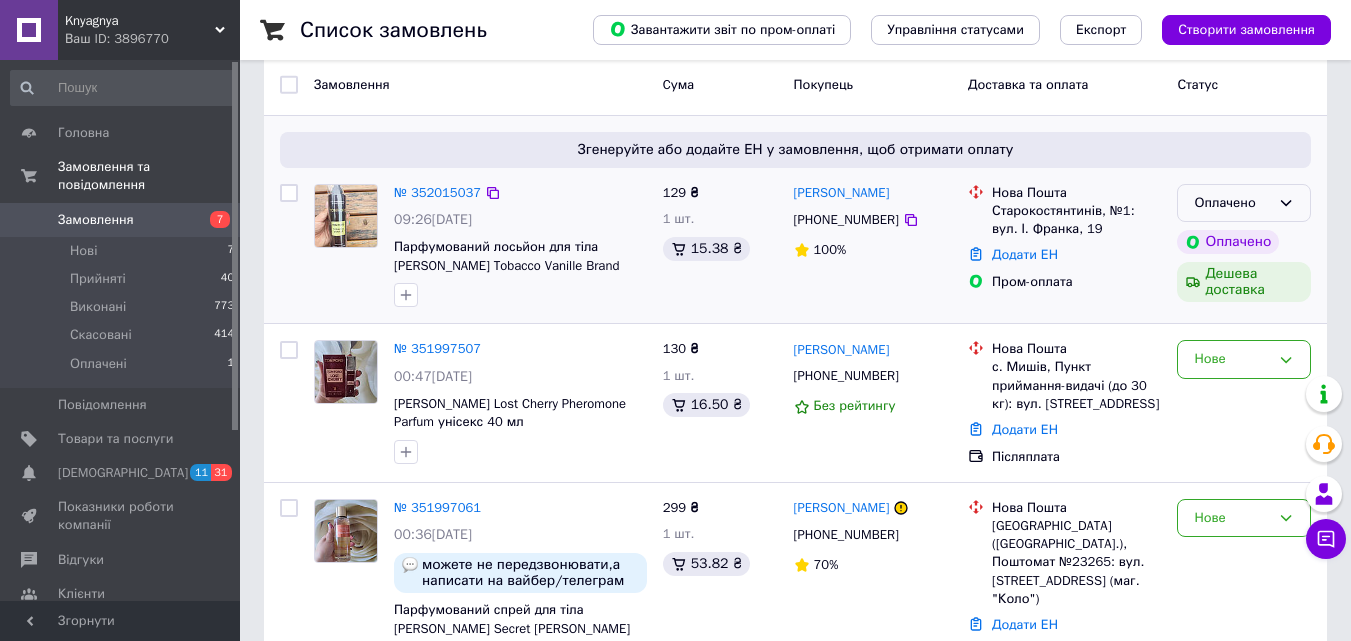 click 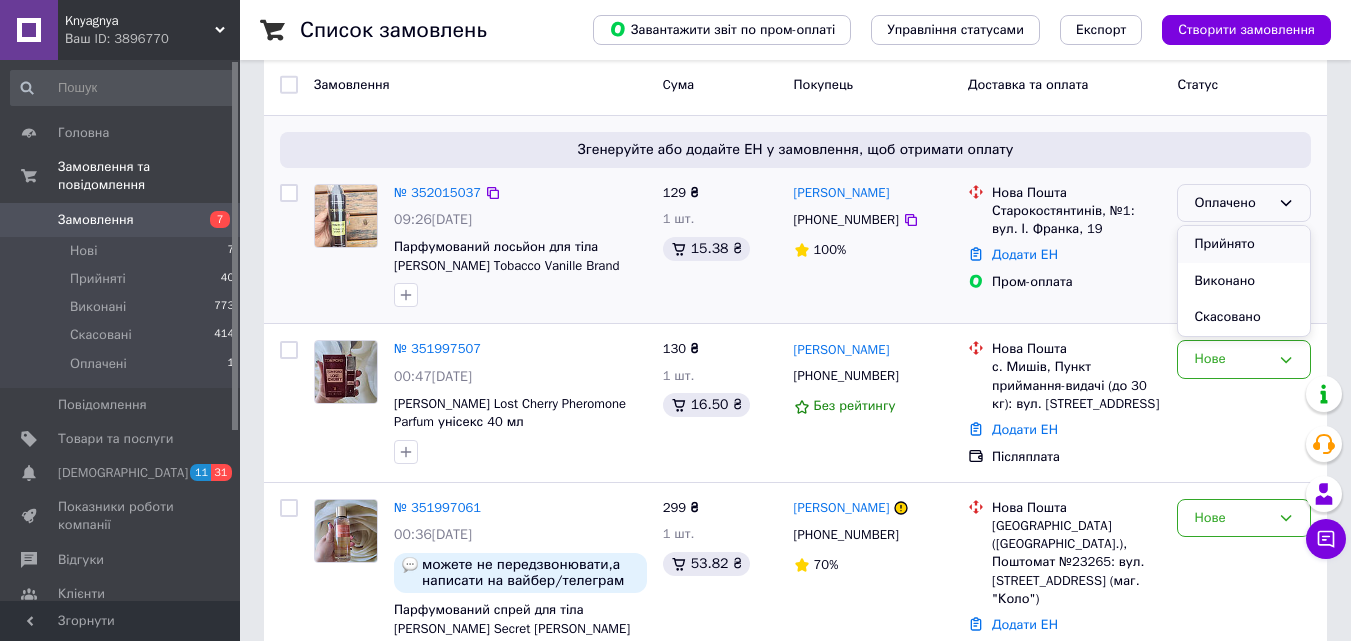 click on "Прийнято" at bounding box center (1244, 244) 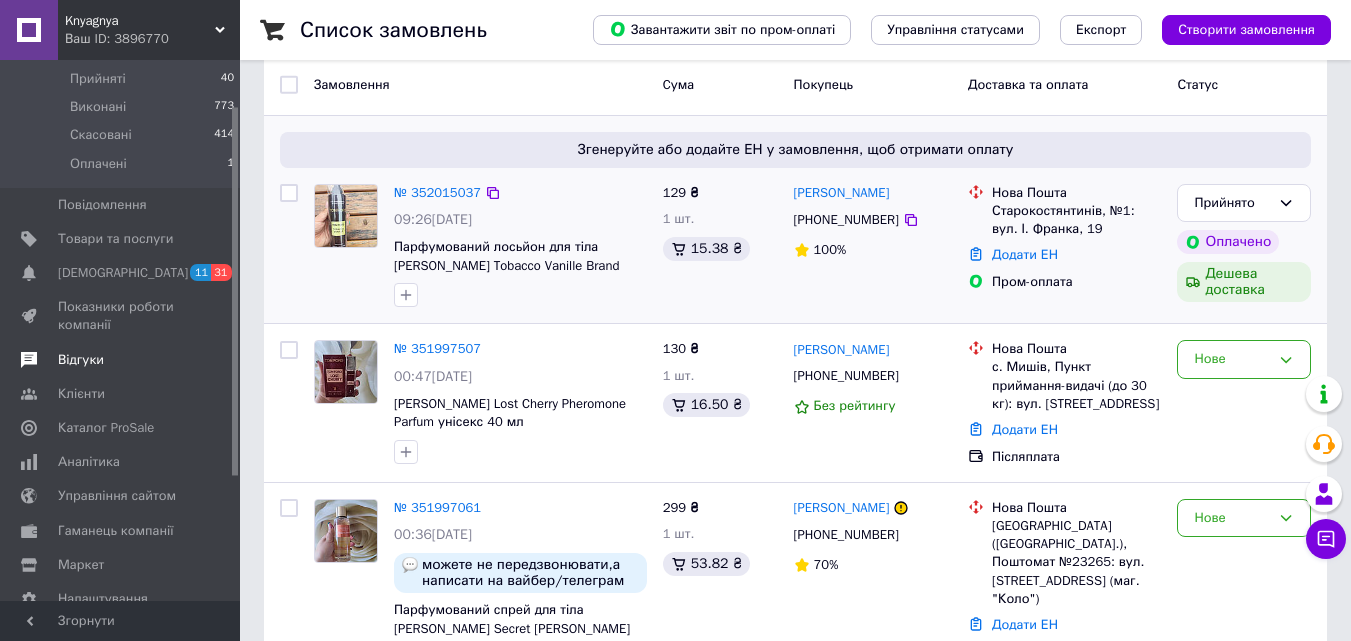 scroll, scrollTop: 0, scrollLeft: 0, axis: both 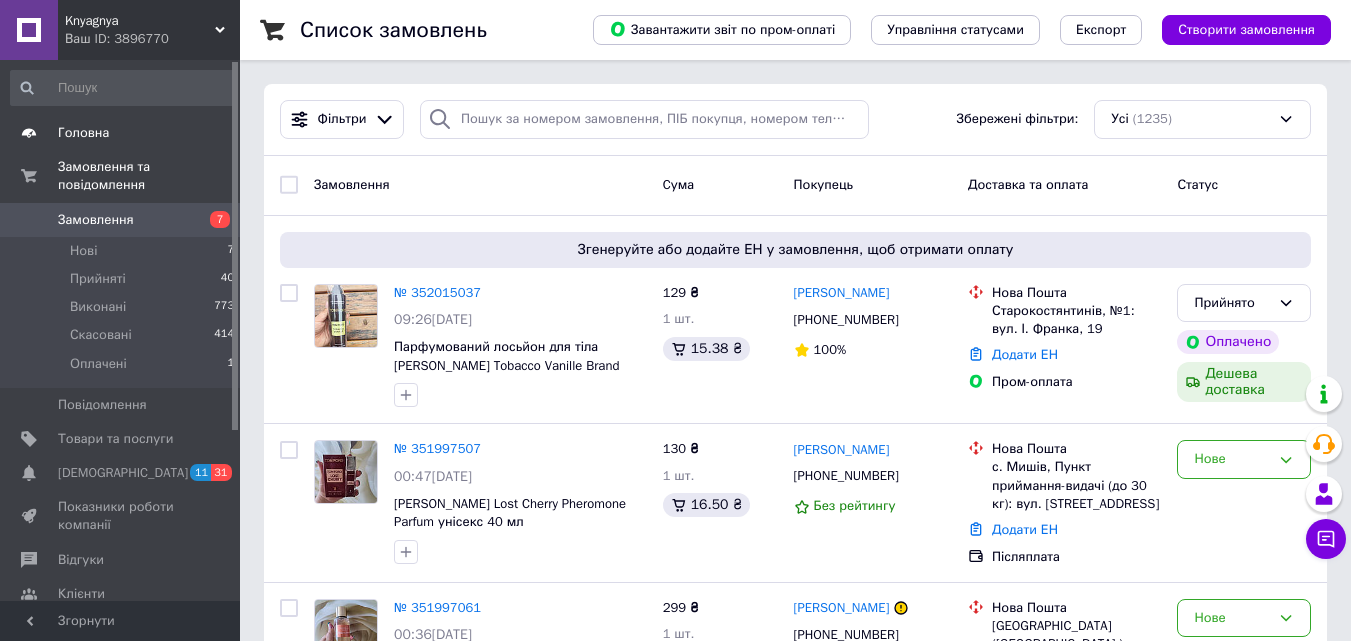 click on "Головна" at bounding box center [121, 133] 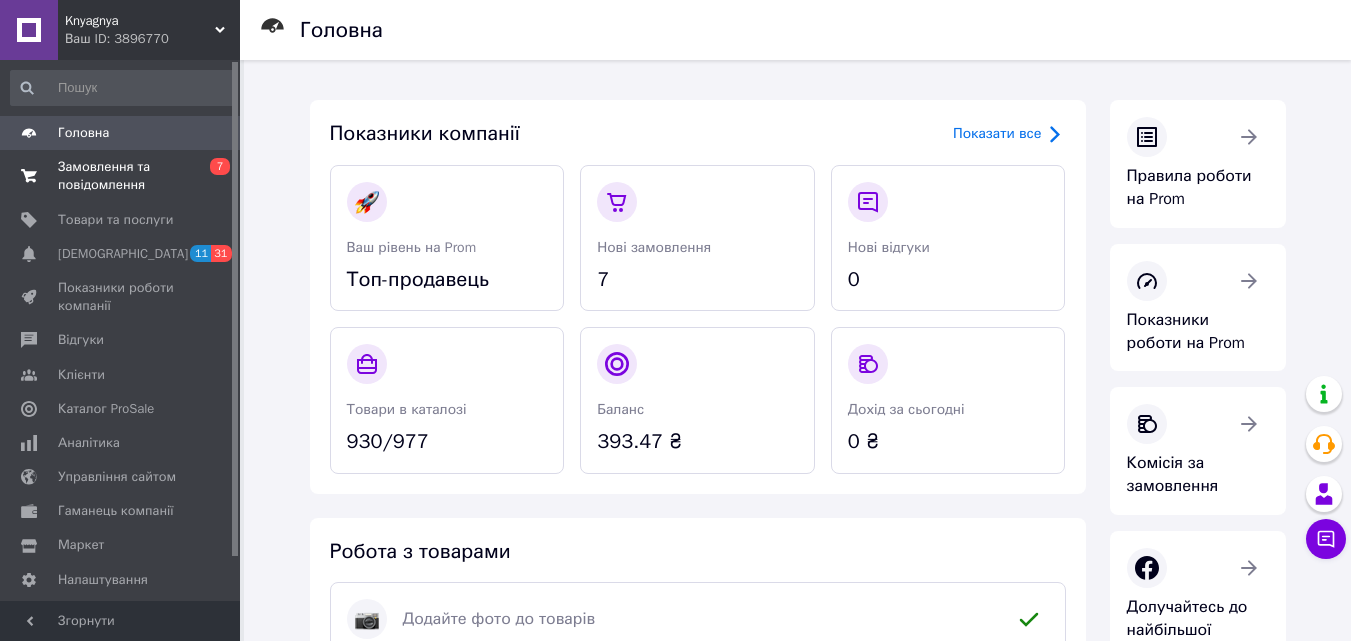 click on "Замовлення та повідомлення" at bounding box center (121, 176) 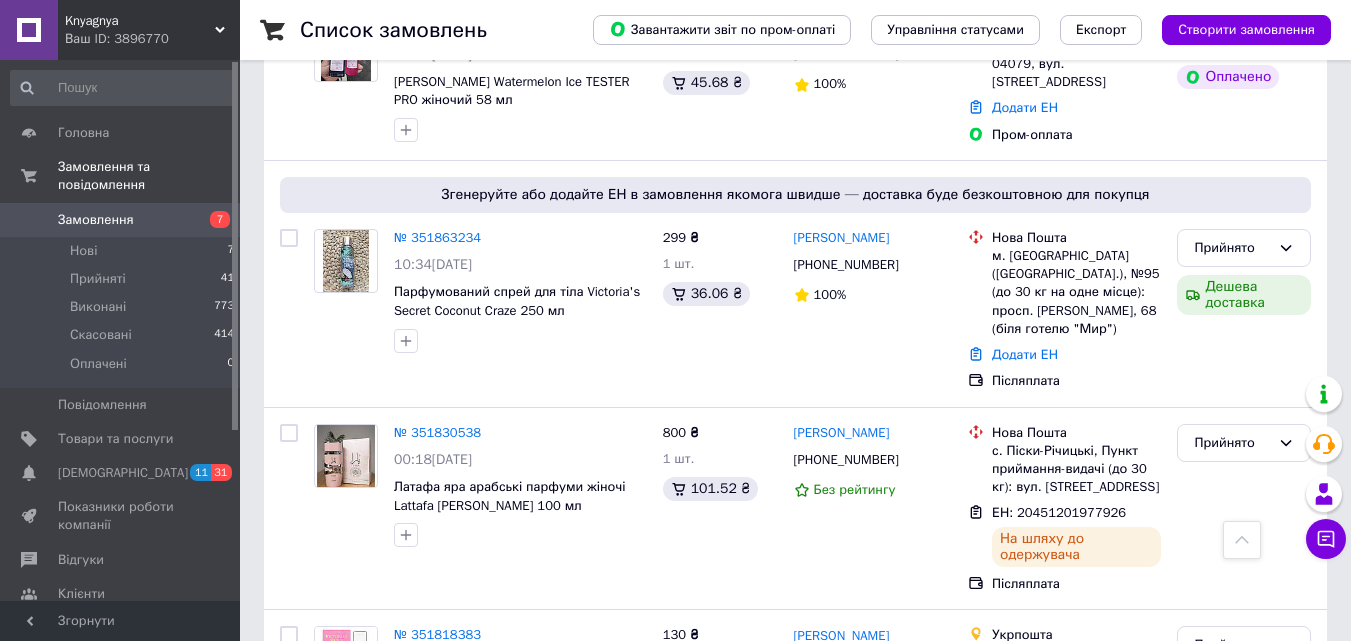 scroll, scrollTop: 3523, scrollLeft: 0, axis: vertical 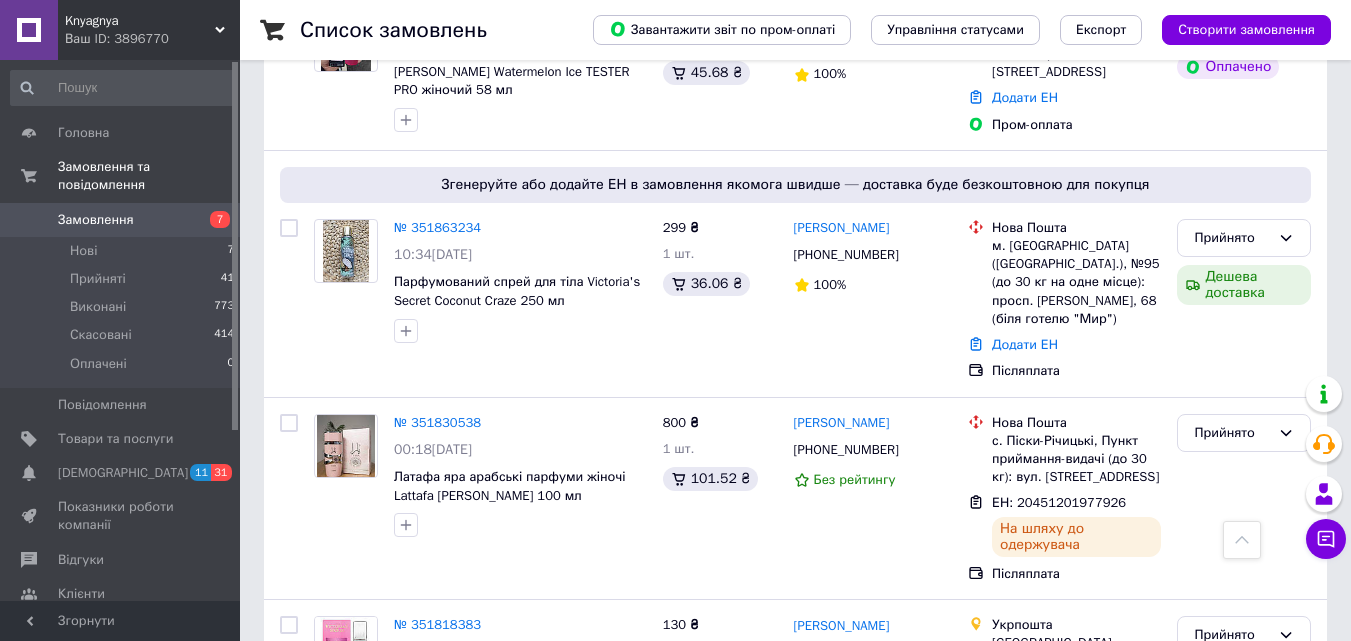 click on "2" at bounding box center [327, 821] 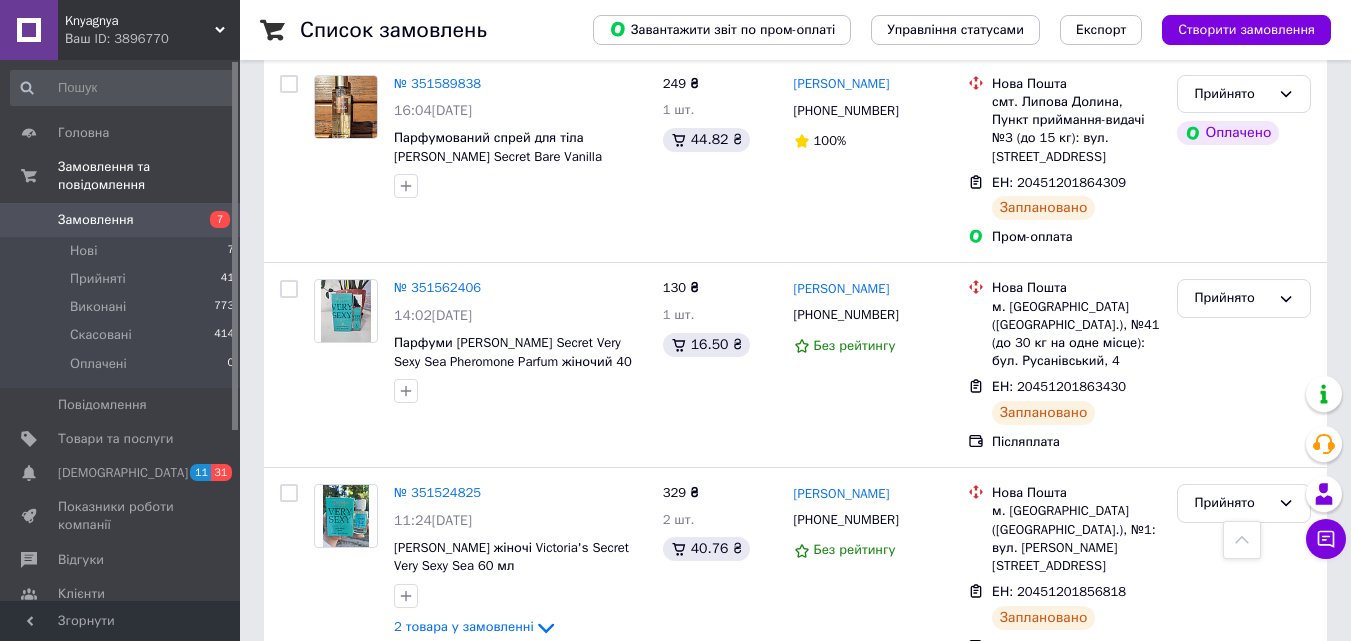 scroll, scrollTop: 3493, scrollLeft: 0, axis: vertical 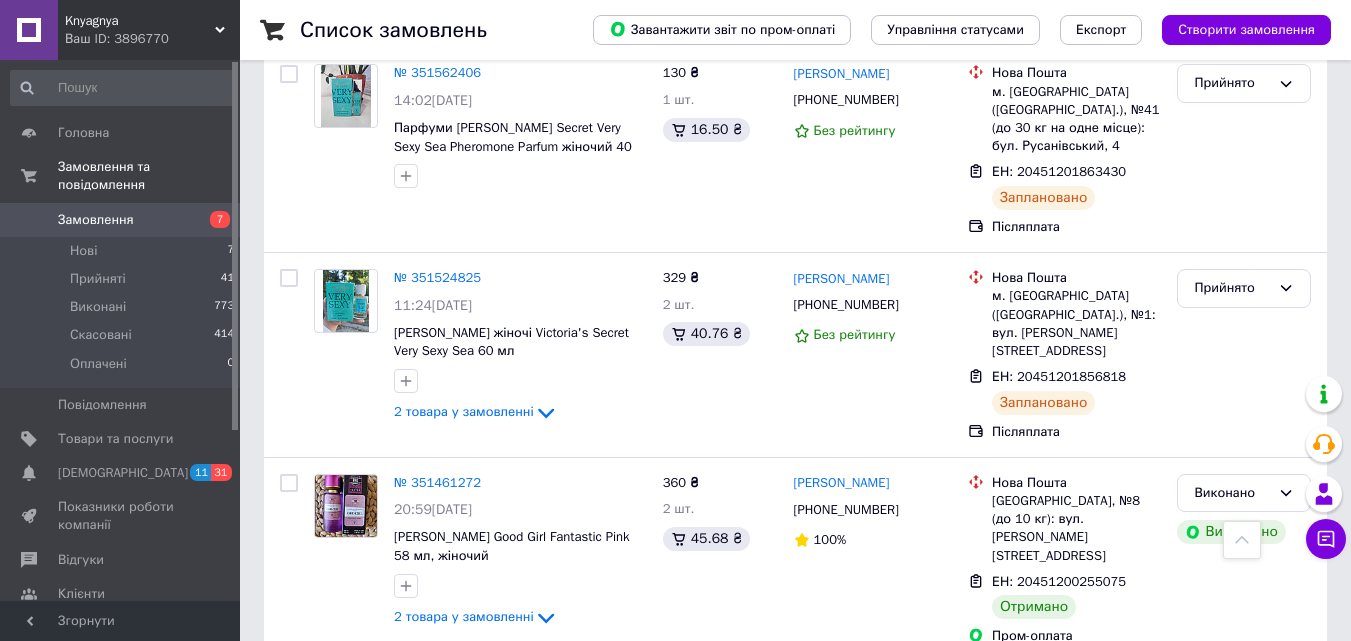 click on "№ 351439610" at bounding box center [437, 687] 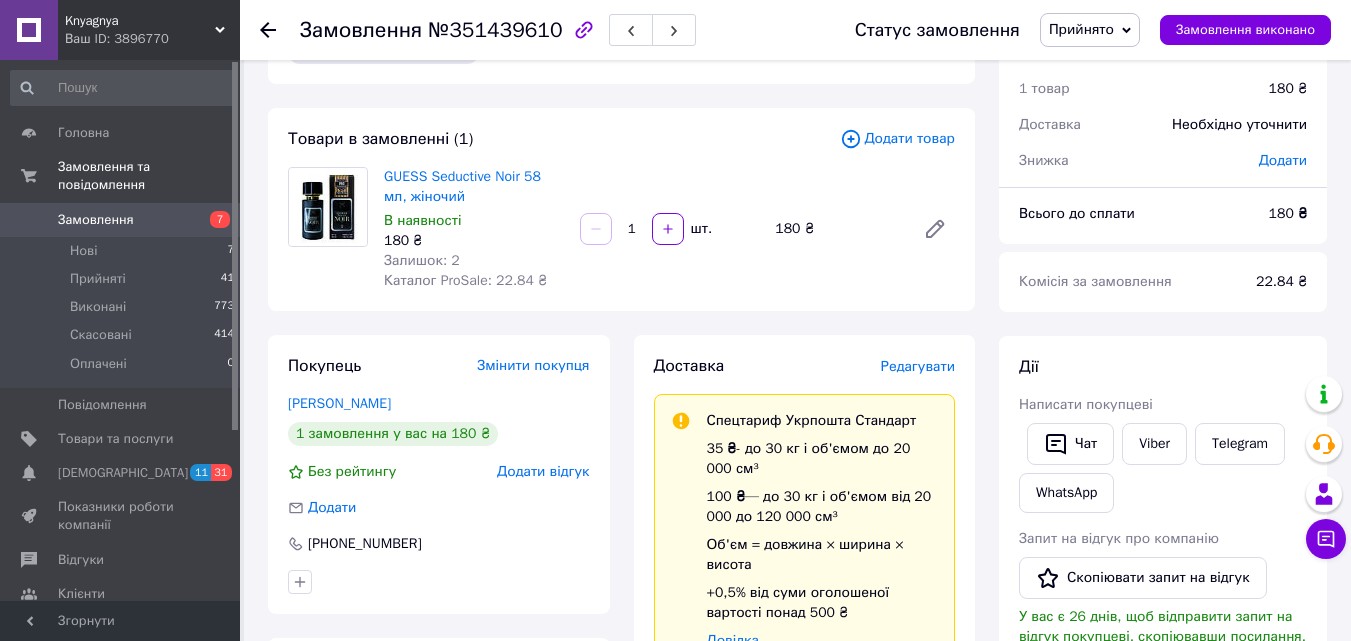 scroll, scrollTop: 100, scrollLeft: 0, axis: vertical 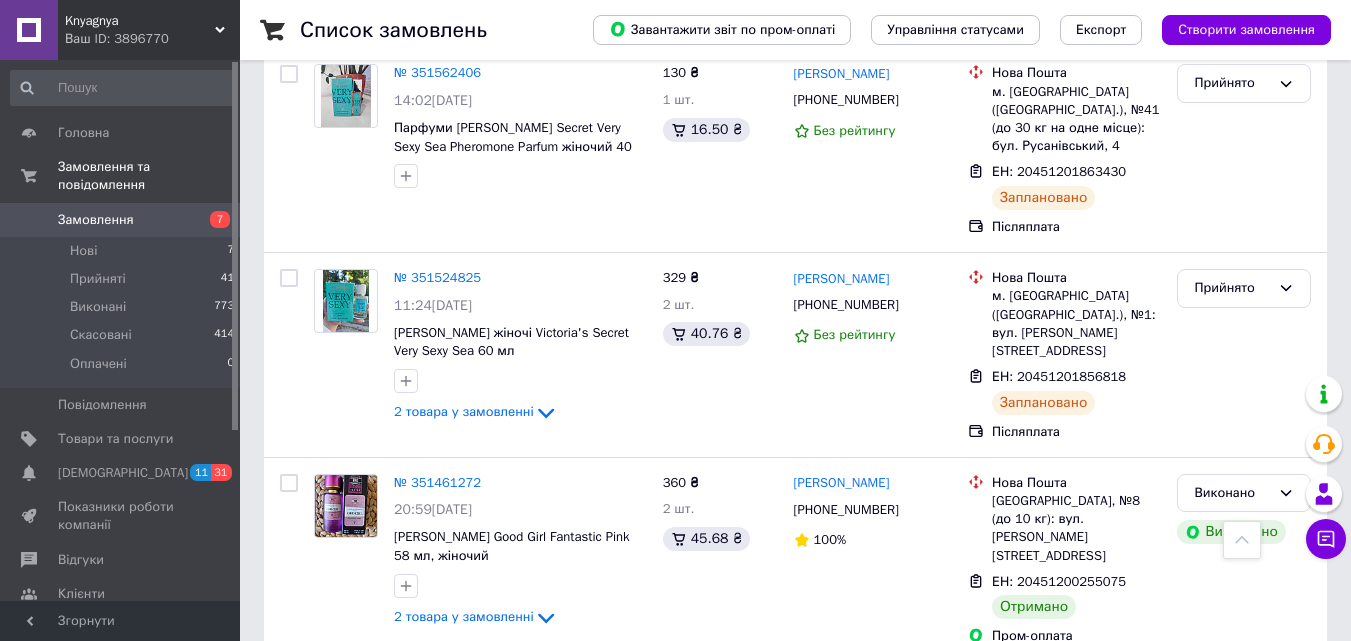 click on "Додати ЕН" at bounding box center [1025, 786] 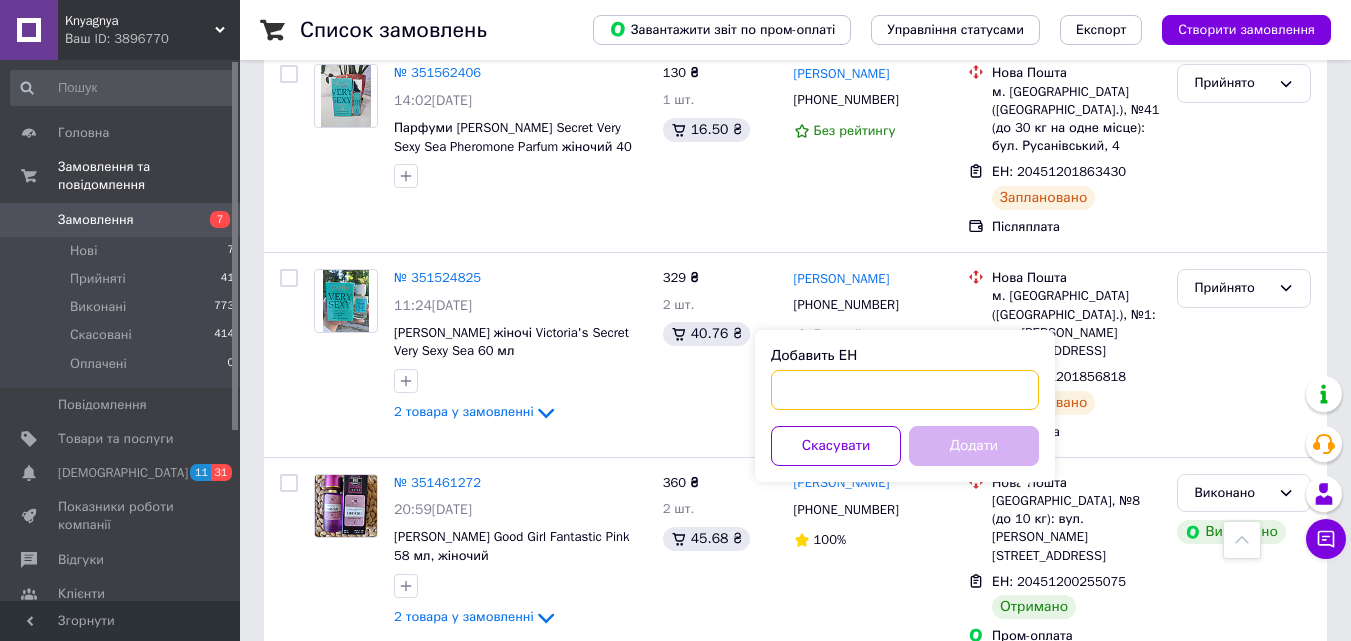 click on "Добавить ЕН" at bounding box center (905, 390) 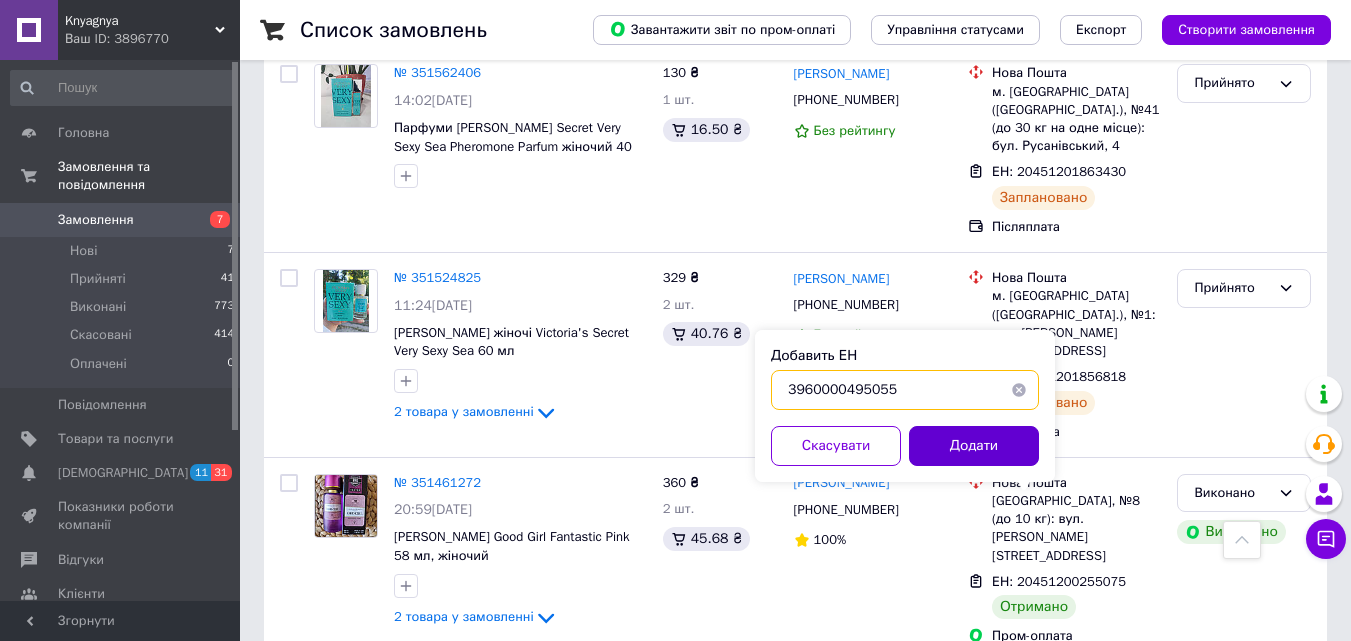 type on "3960000495055" 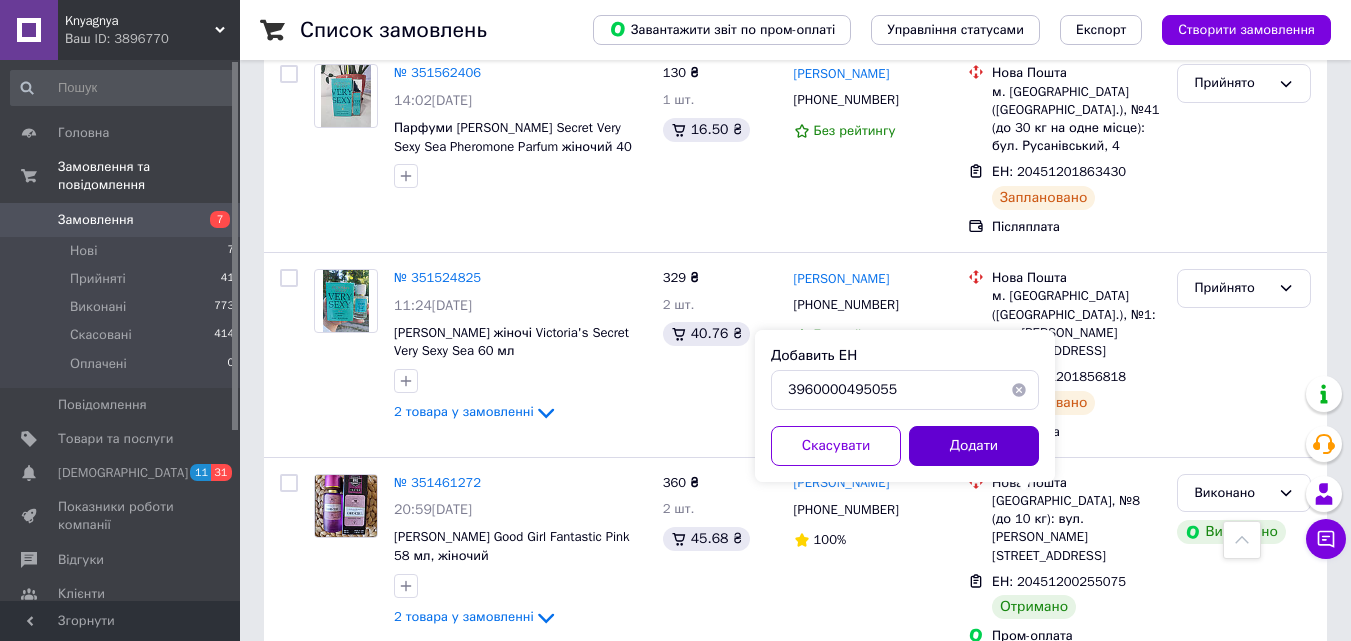 click on "Додати" at bounding box center (974, 446) 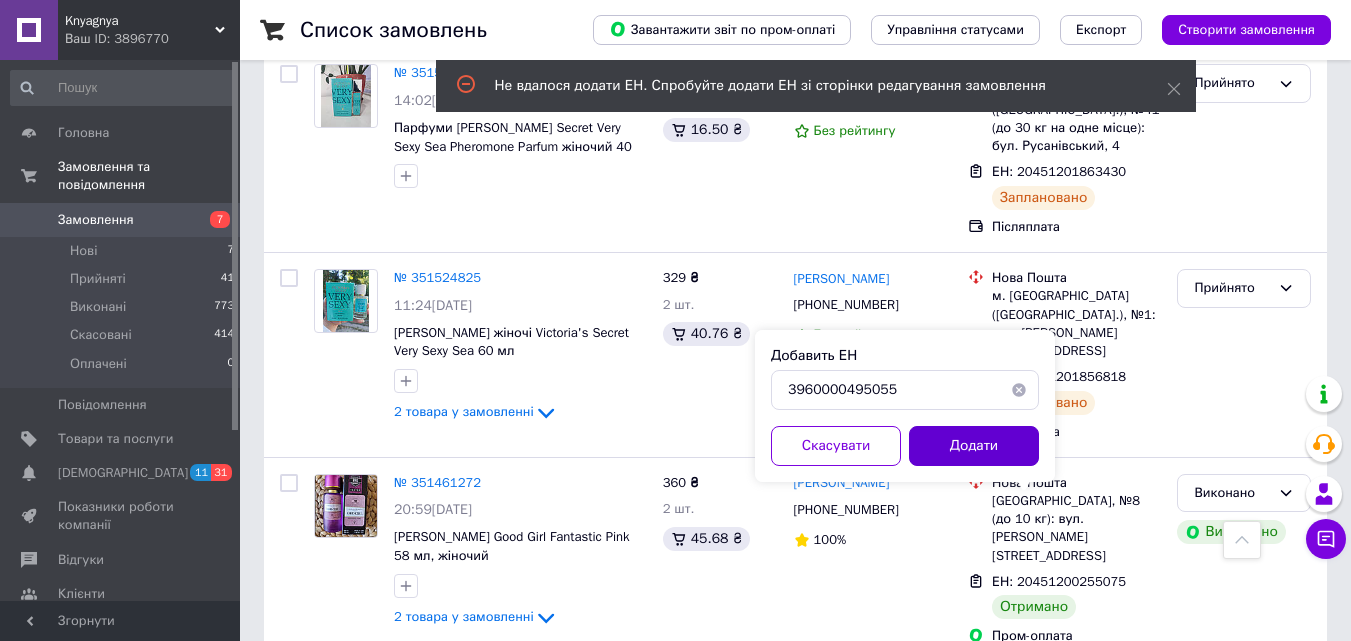 click on "Додати" at bounding box center (974, 446) 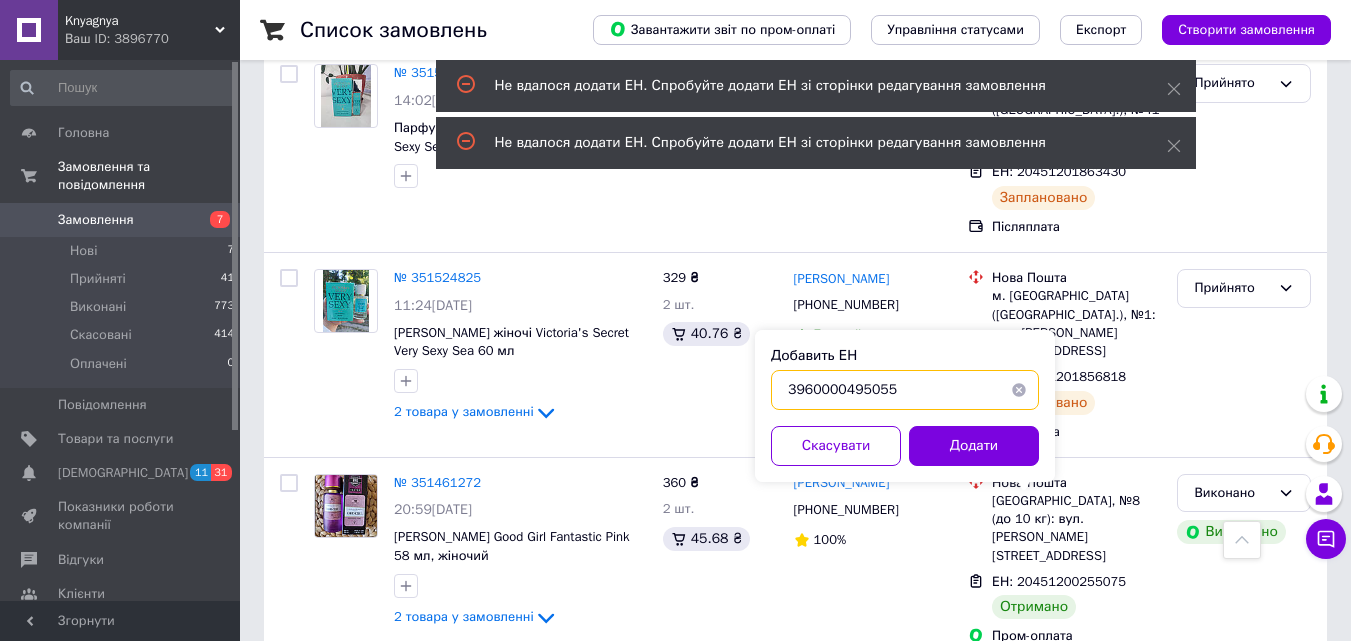 drag, startPoint x: 793, startPoint y: 389, endPoint x: 888, endPoint y: 391, distance: 95.02105 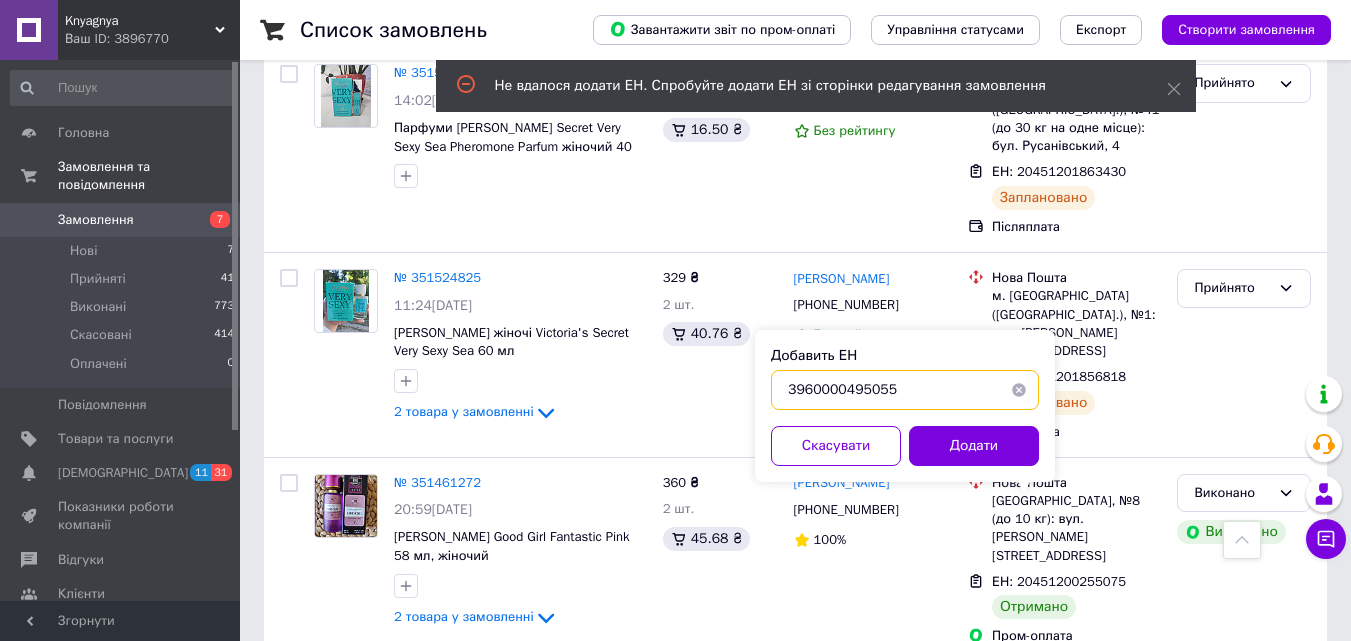 drag, startPoint x: 785, startPoint y: 390, endPoint x: 886, endPoint y: 390, distance: 101 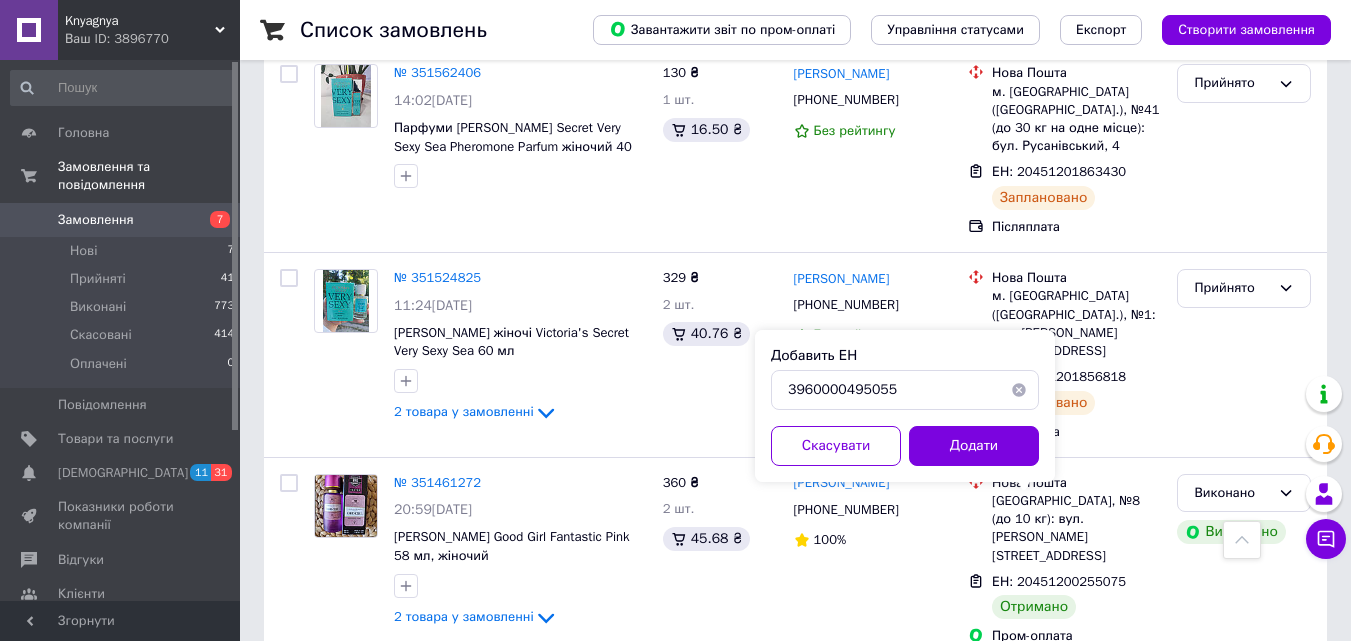 click on "№ 351439610" at bounding box center (437, 687) 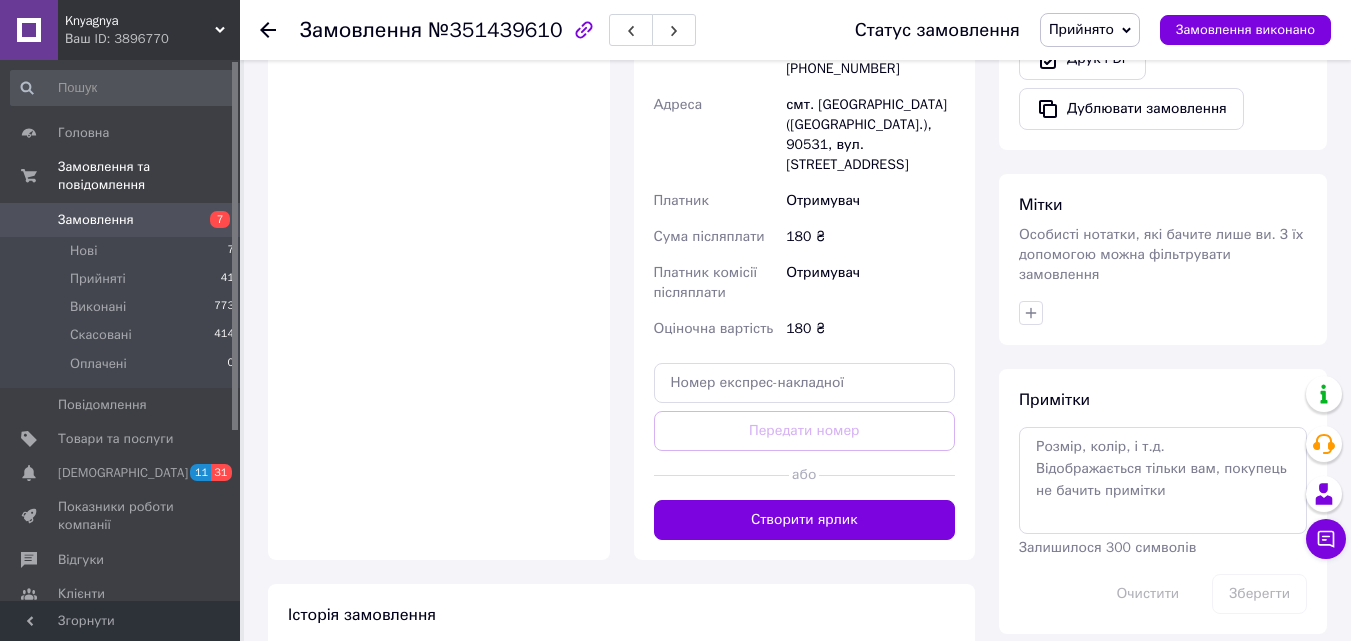 scroll, scrollTop: 800, scrollLeft: 0, axis: vertical 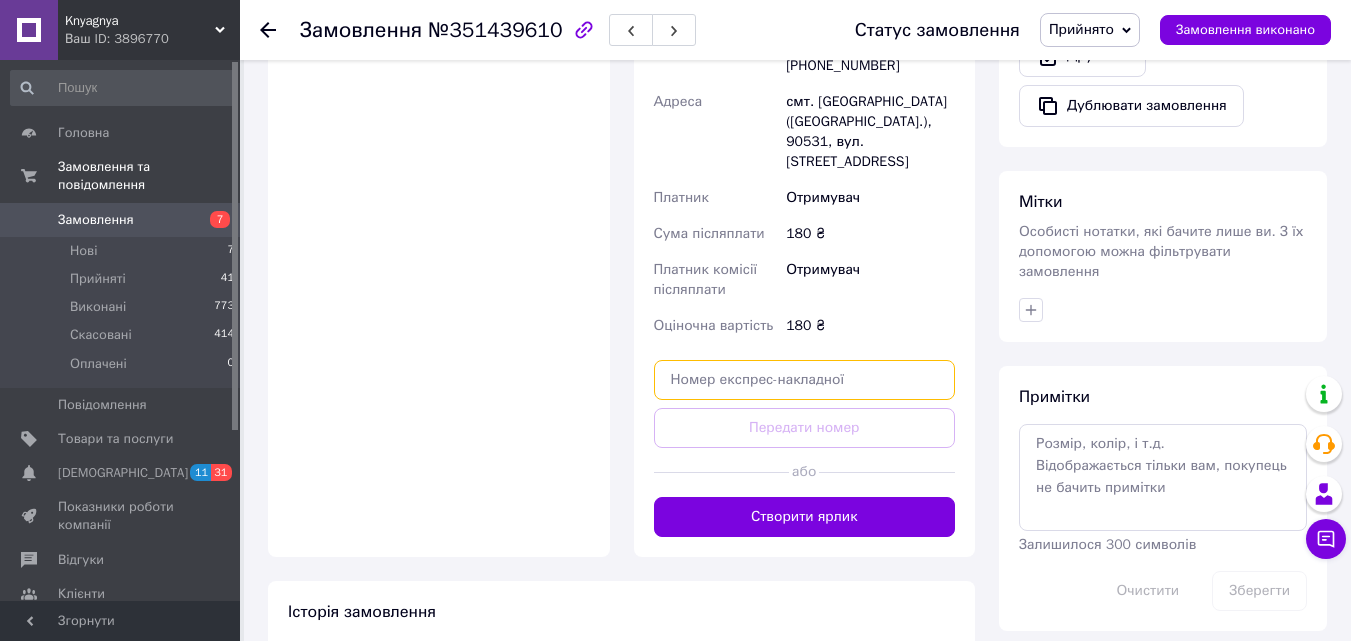 click at bounding box center [805, 380] 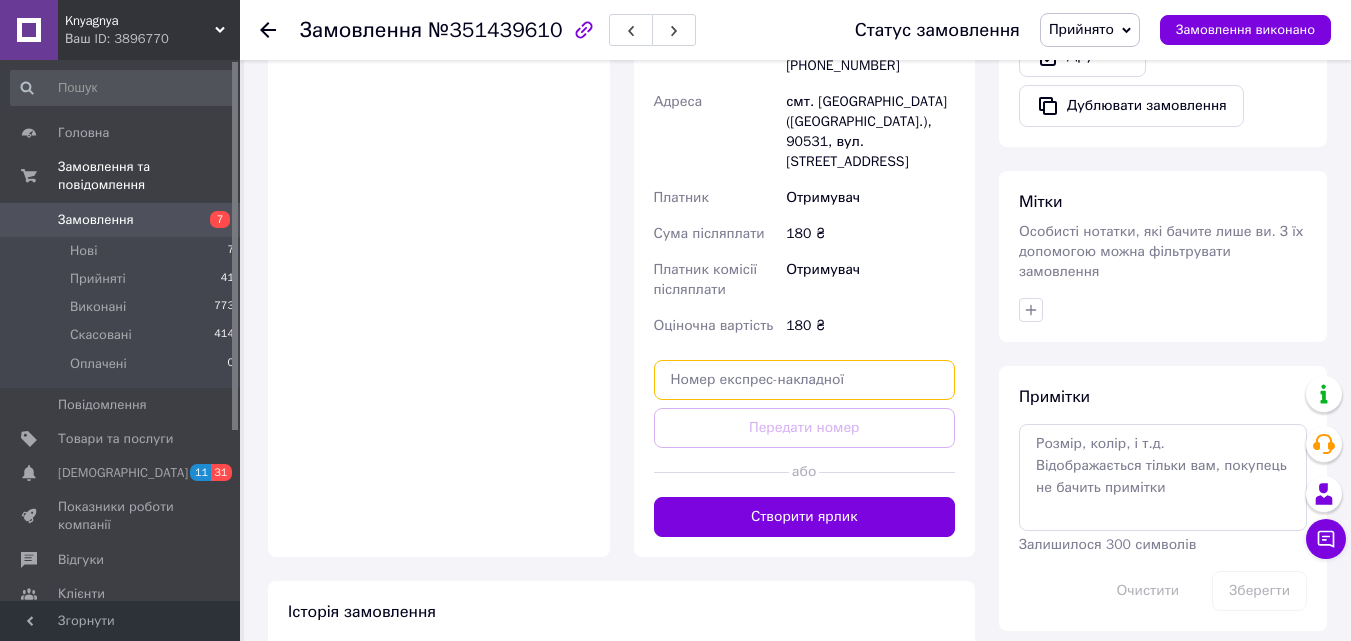 paste on "3960000495055" 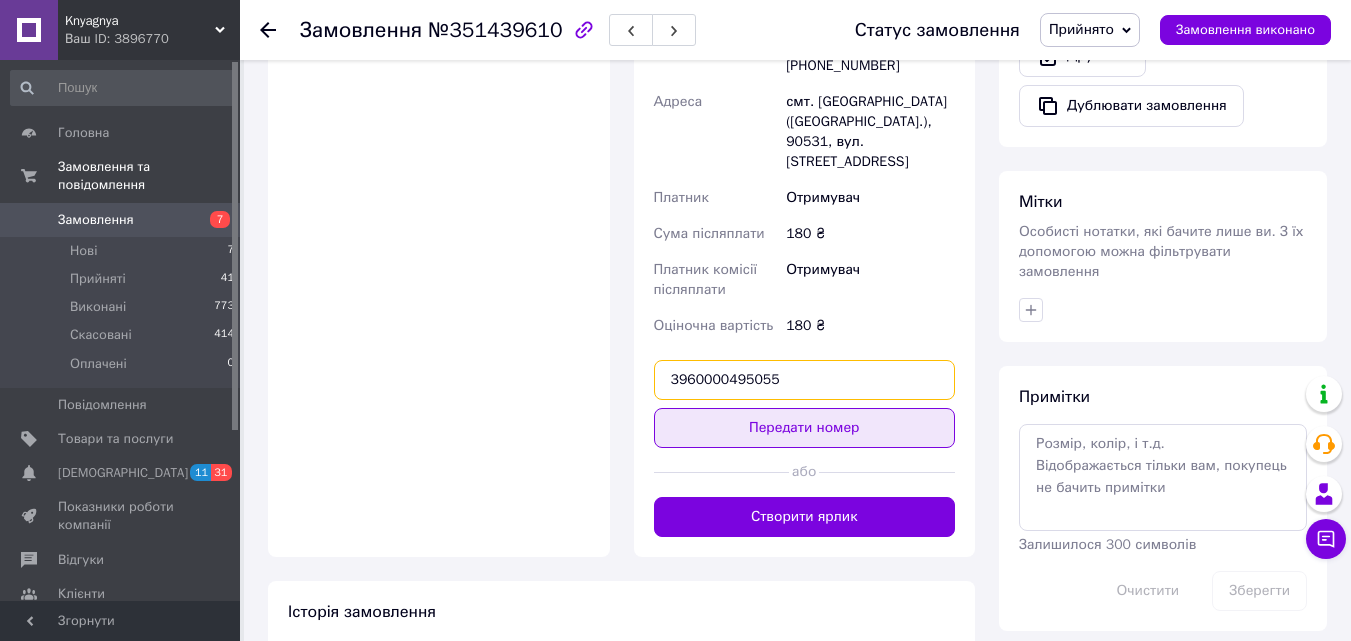 type on "3960000495055" 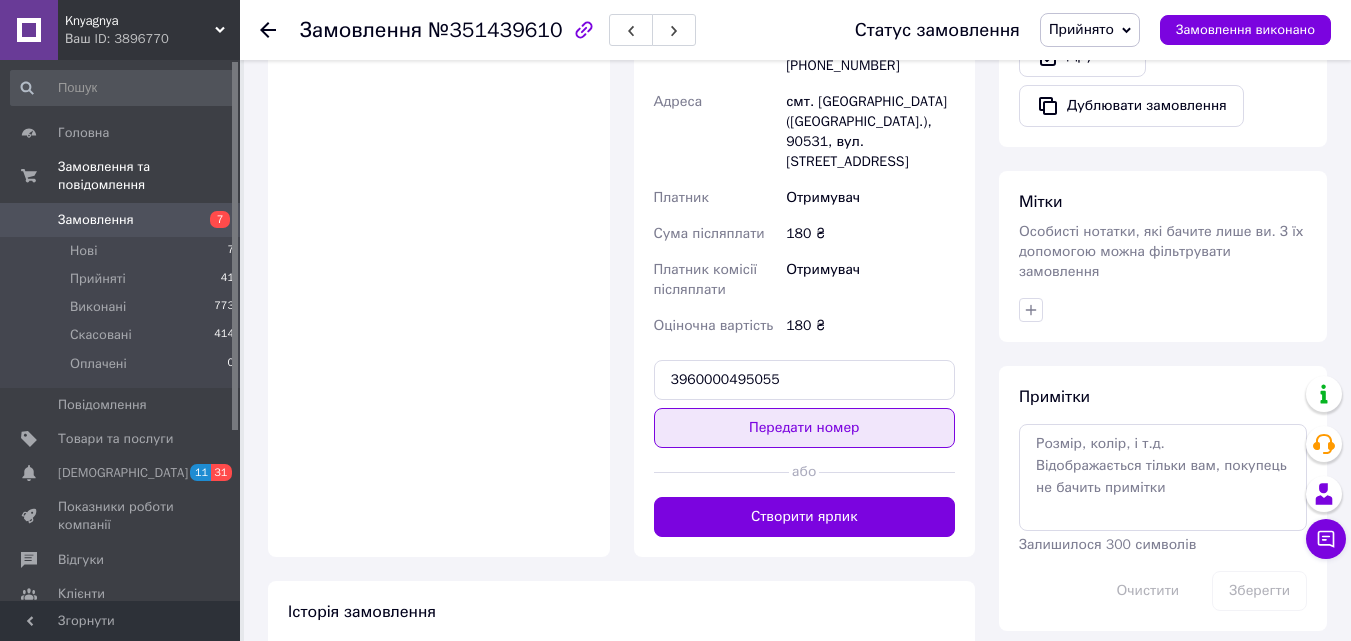 click on "Передати номер" at bounding box center (805, 428) 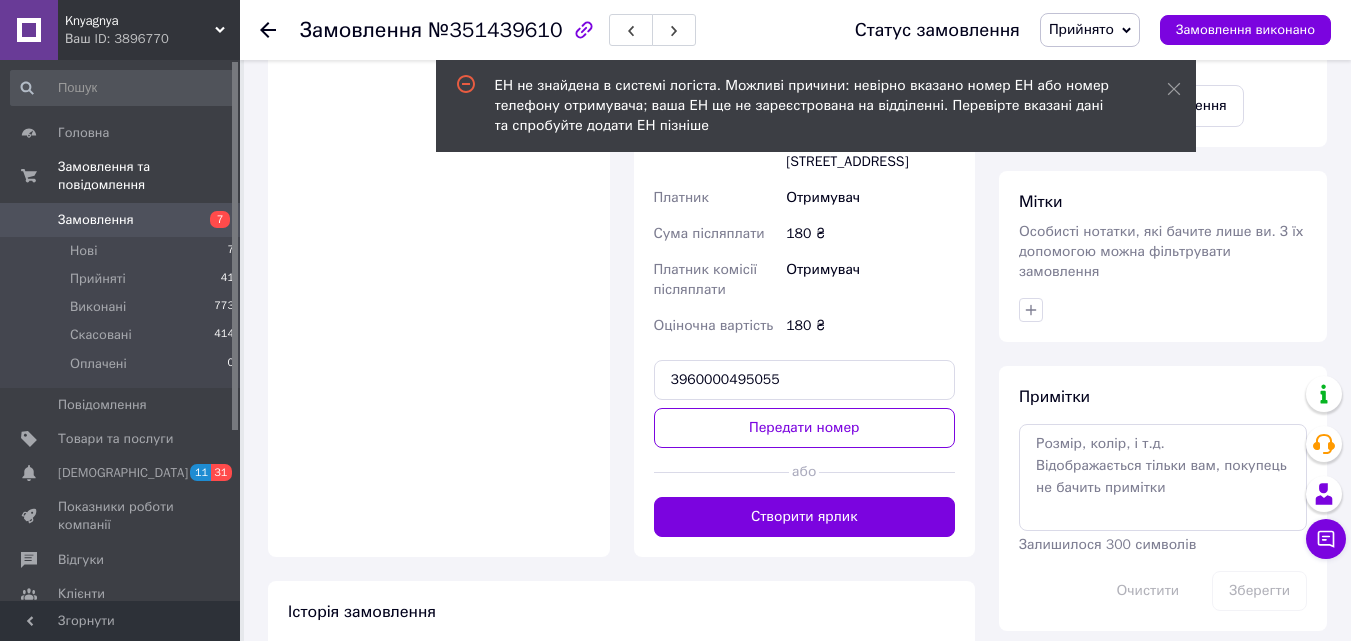 click on "Оплата Післяплата" at bounding box center (439, 229) 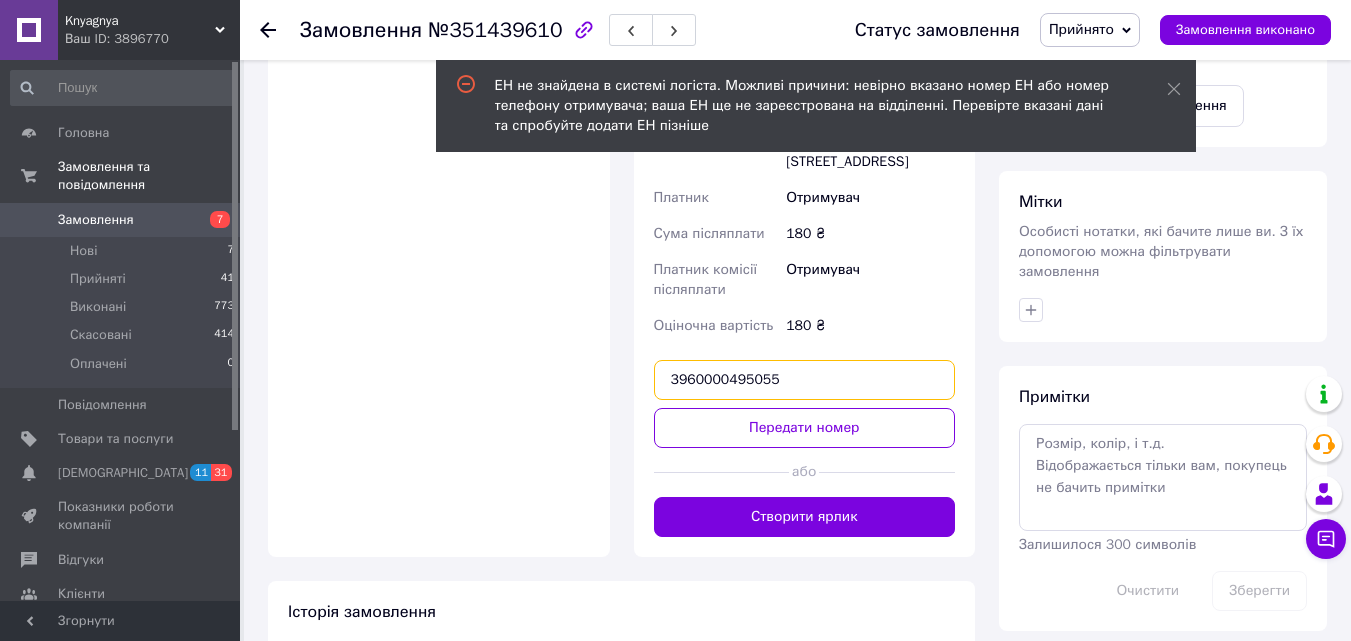 drag, startPoint x: 673, startPoint y: 381, endPoint x: 787, endPoint y: 374, distance: 114.21471 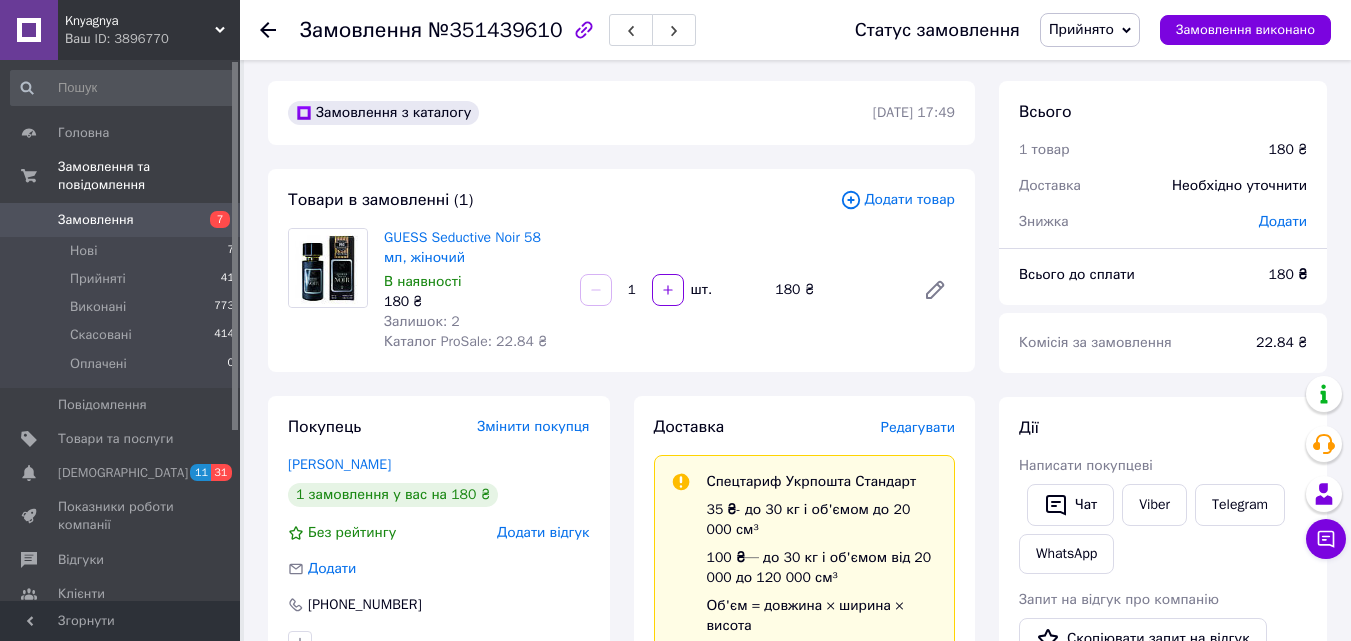 scroll, scrollTop: 0, scrollLeft: 0, axis: both 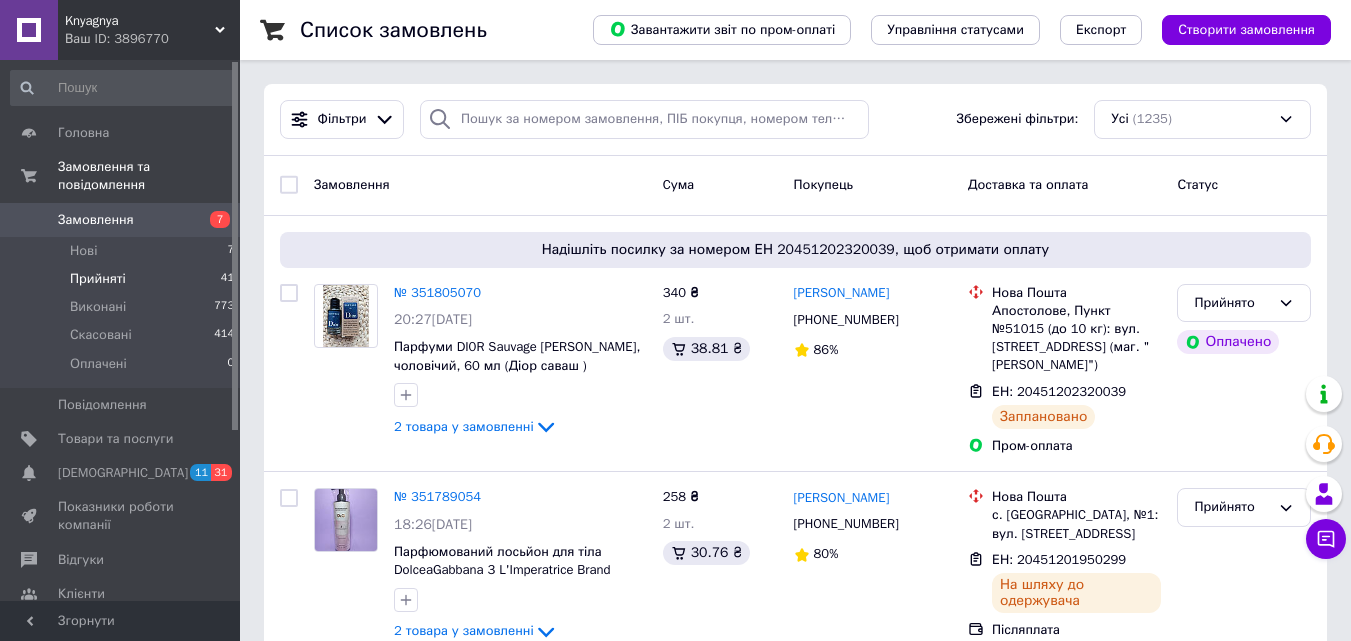 click on "Прийняті 41" at bounding box center [123, 279] 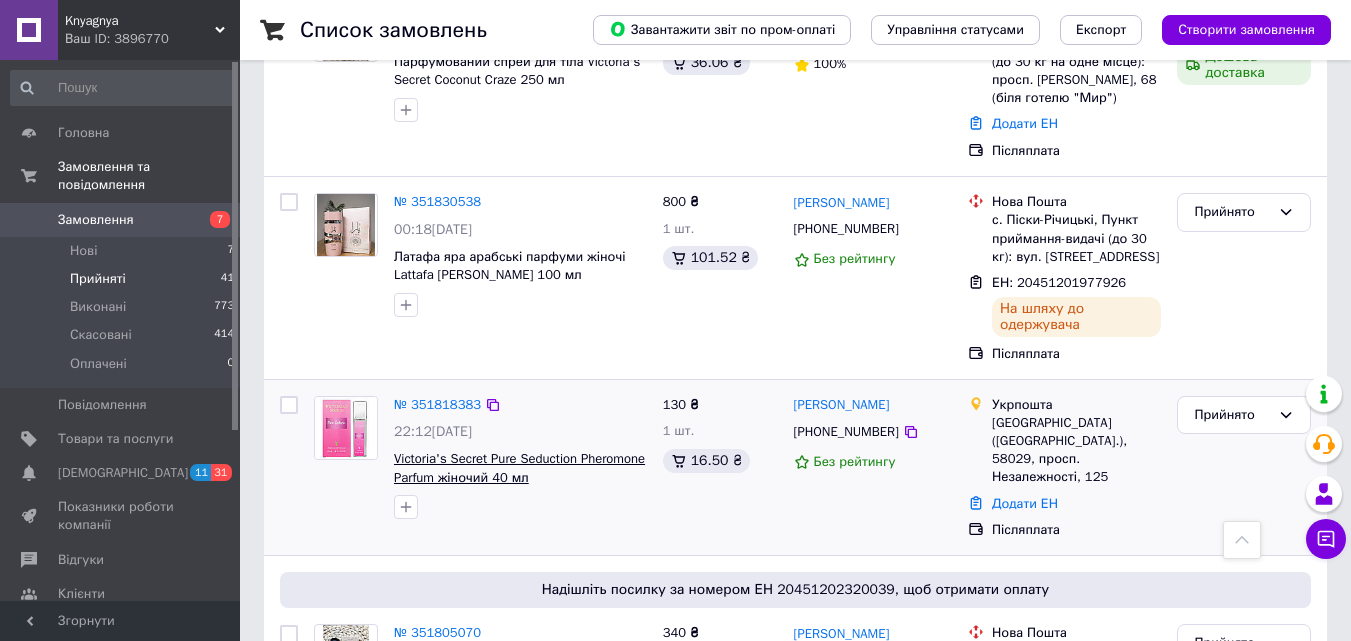 scroll, scrollTop: 2753, scrollLeft: 0, axis: vertical 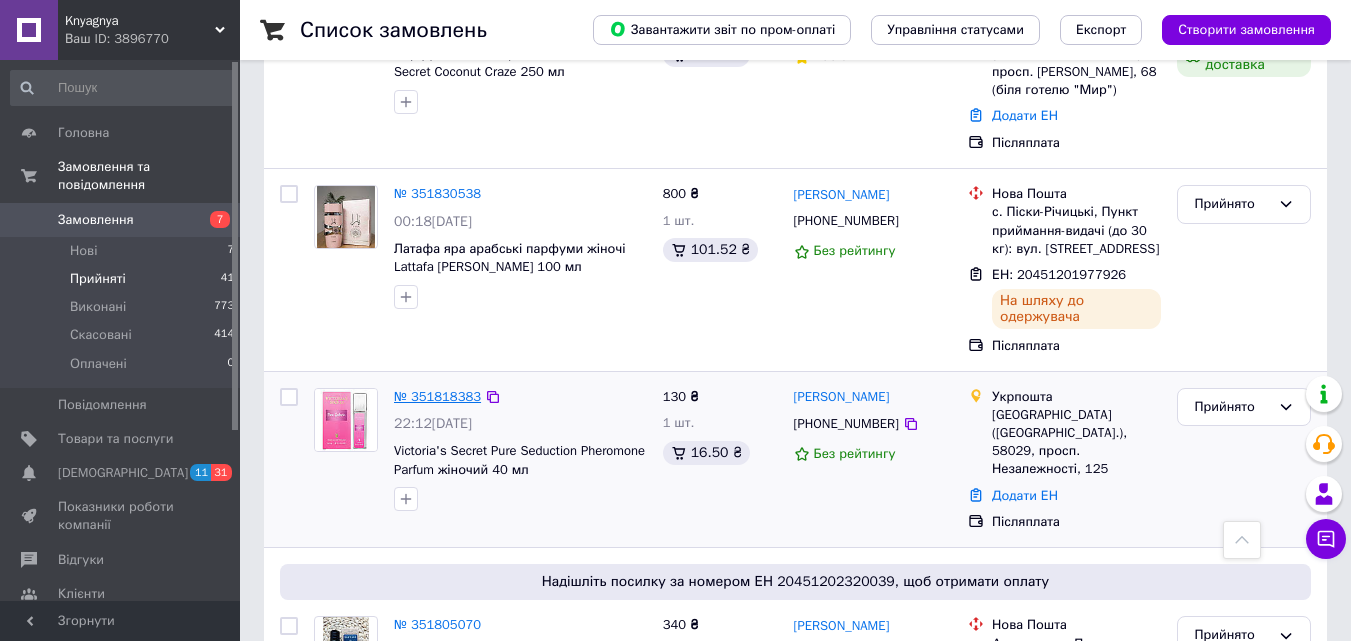 click on "№ 351818383" at bounding box center (437, 396) 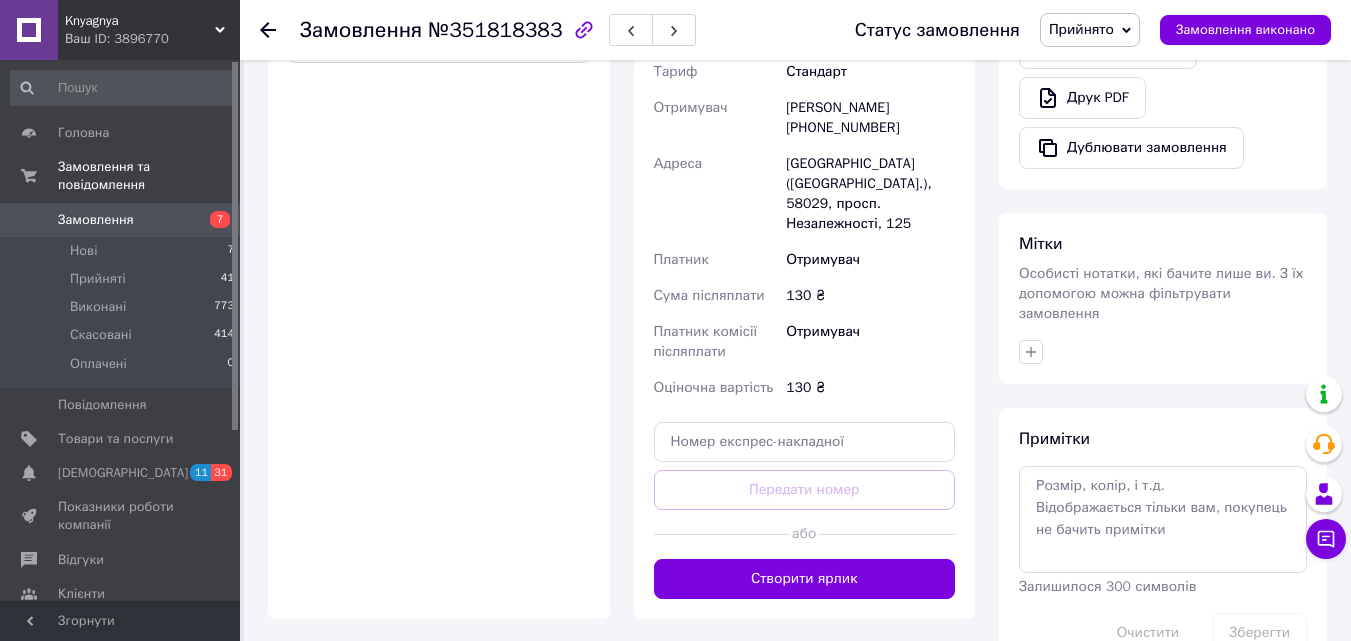 scroll, scrollTop: 931, scrollLeft: 0, axis: vertical 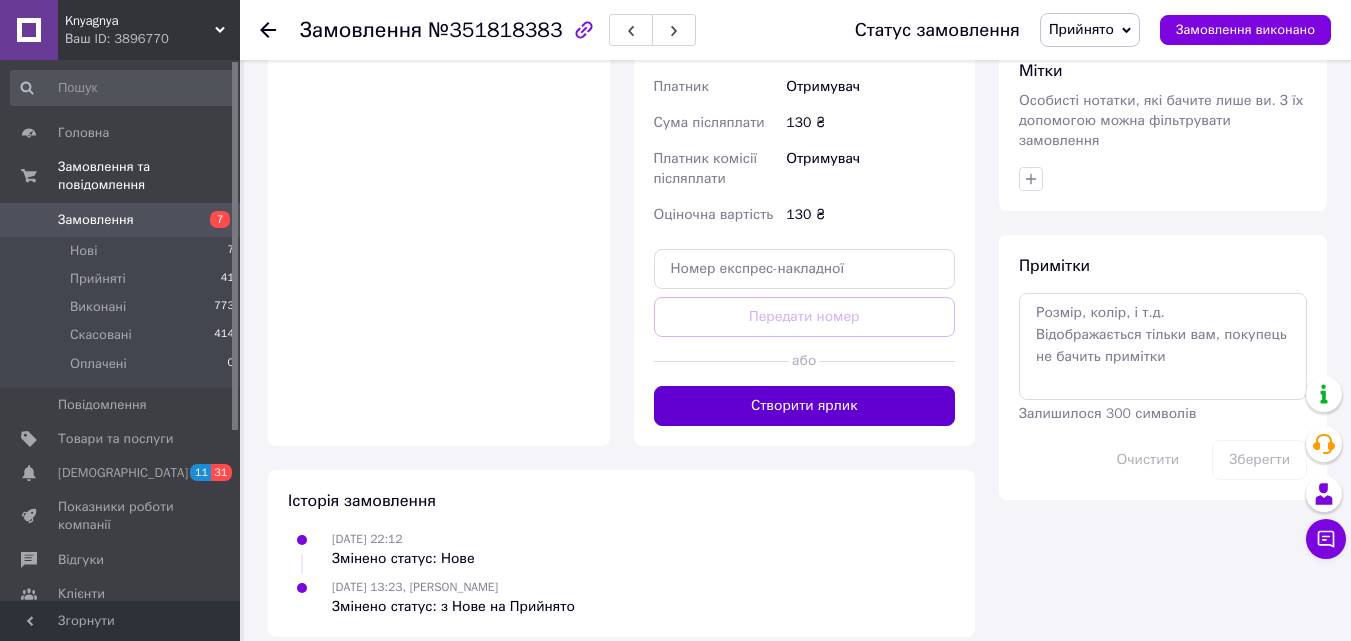 click on "Створити ярлик" at bounding box center (805, 406) 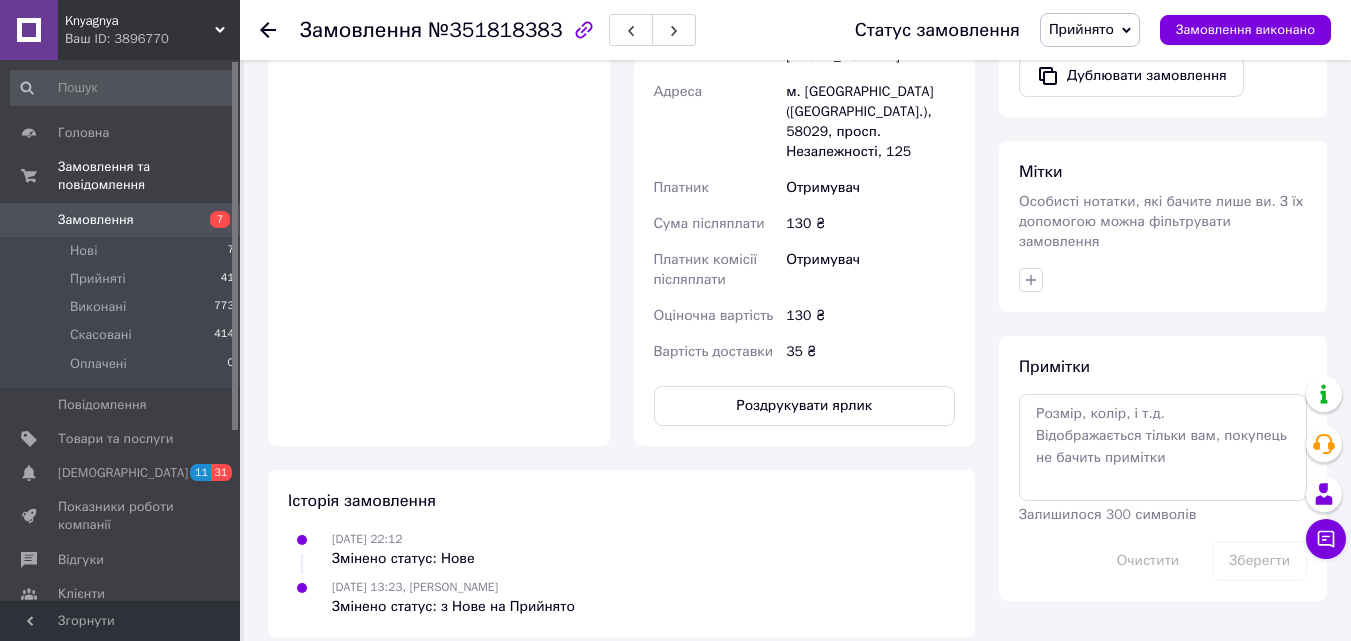 scroll, scrollTop: 922, scrollLeft: 0, axis: vertical 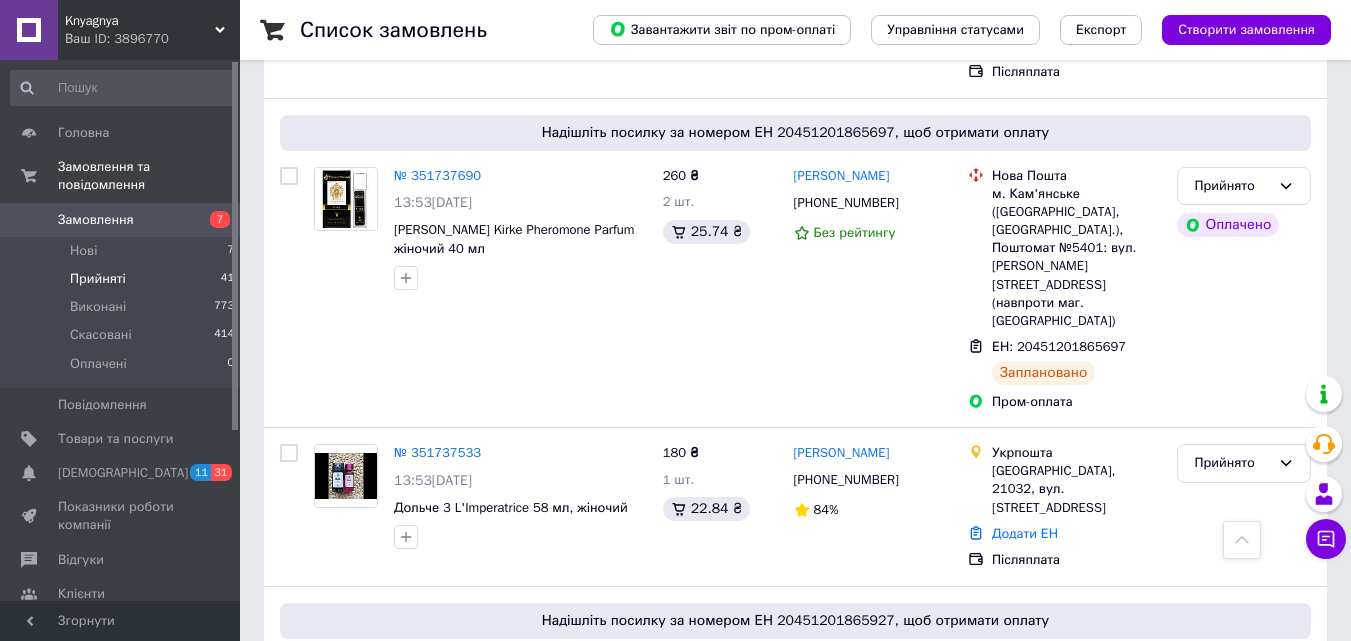 click on "Прийняті" at bounding box center (98, 279) 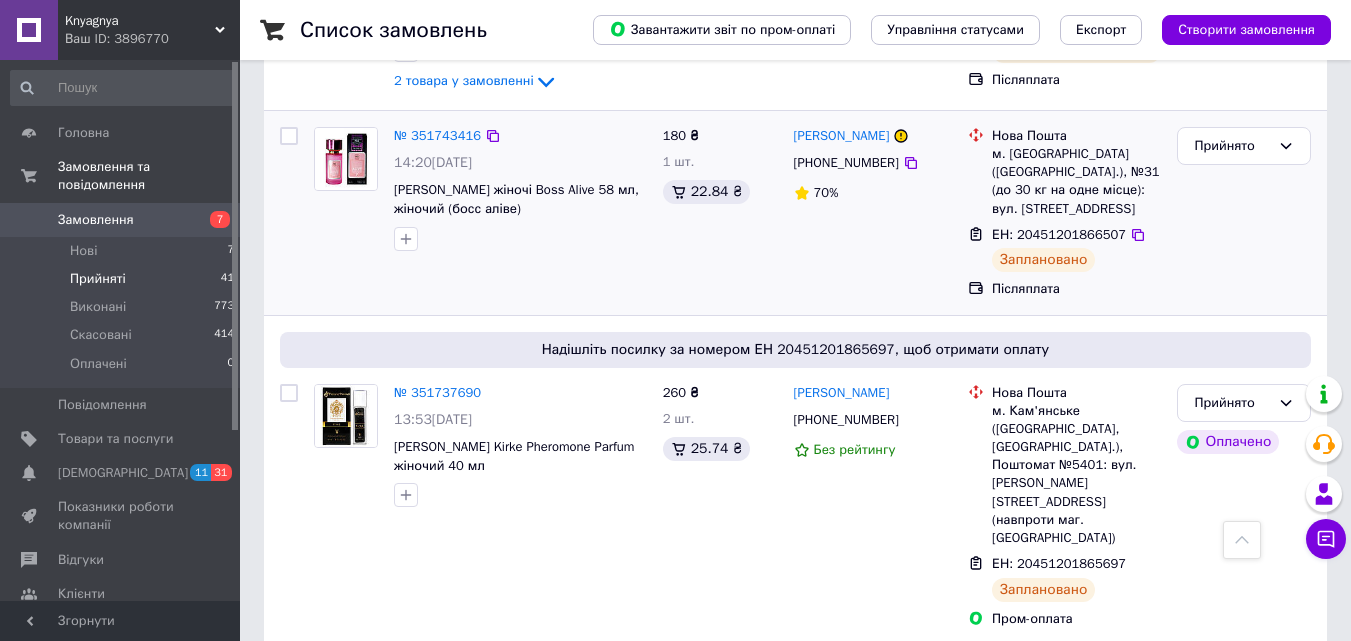 scroll, scrollTop: 3700, scrollLeft: 0, axis: vertical 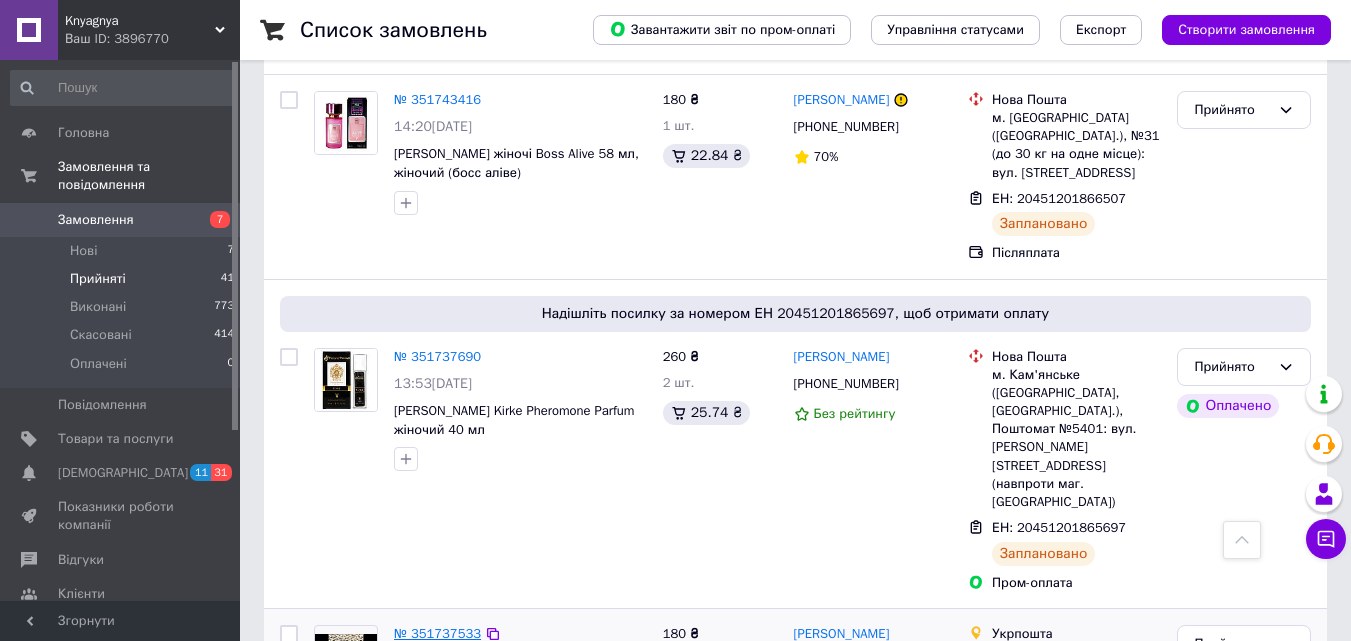 click on "№ 351737533" at bounding box center (437, 633) 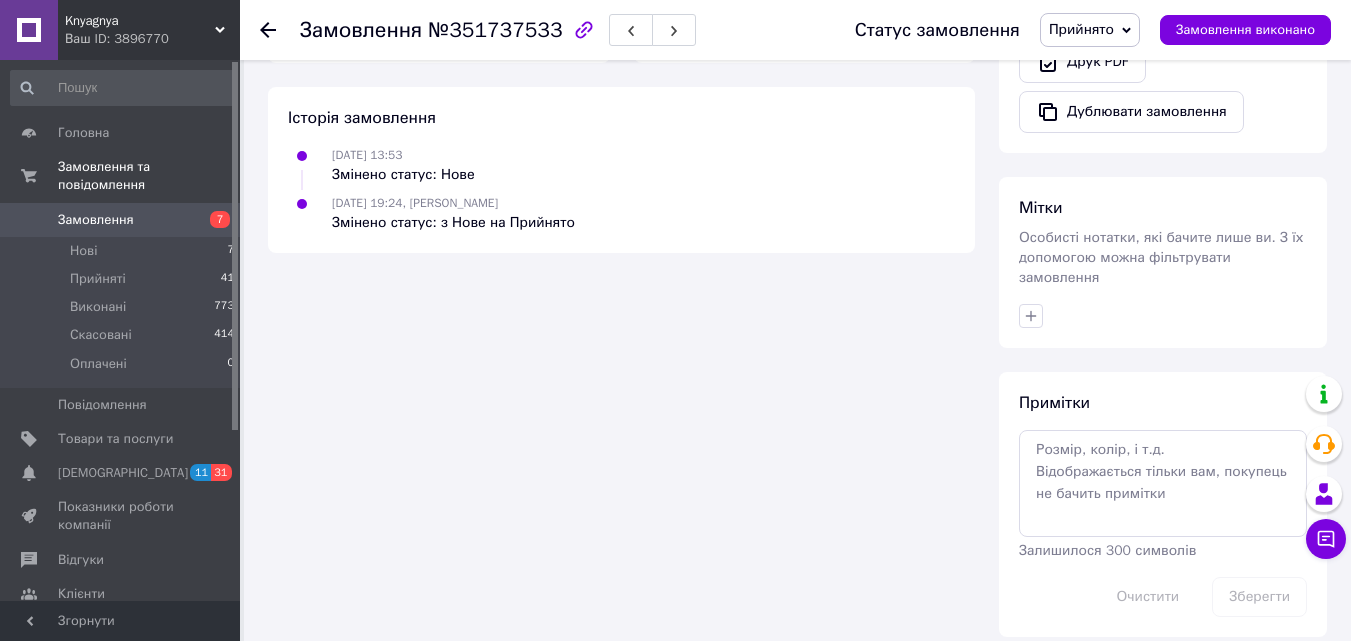 scroll, scrollTop: 891, scrollLeft: 0, axis: vertical 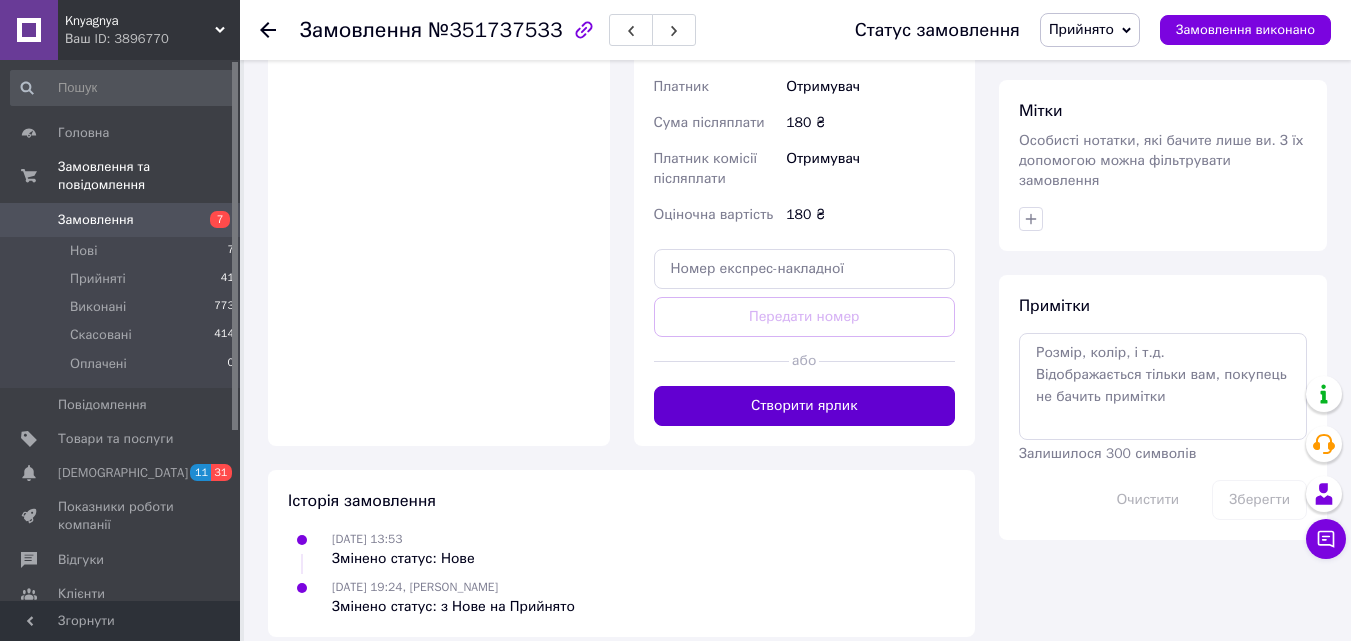 click on "Створити ярлик" at bounding box center [805, 406] 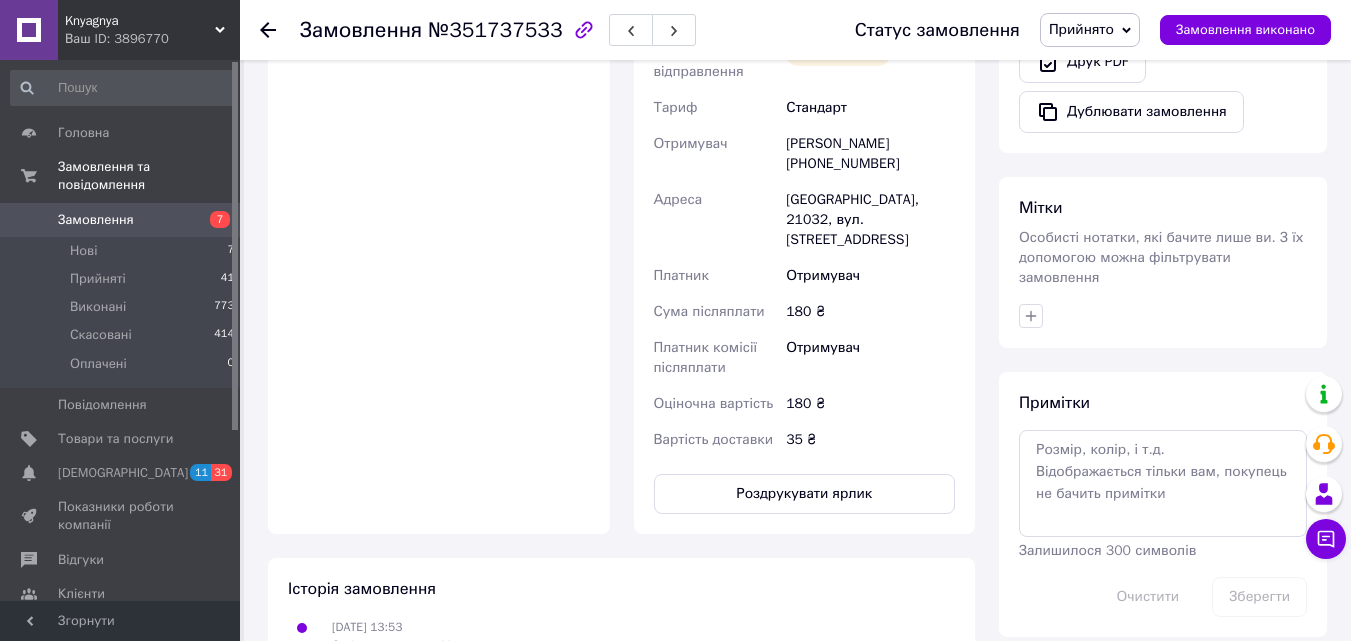 scroll, scrollTop: 882, scrollLeft: 0, axis: vertical 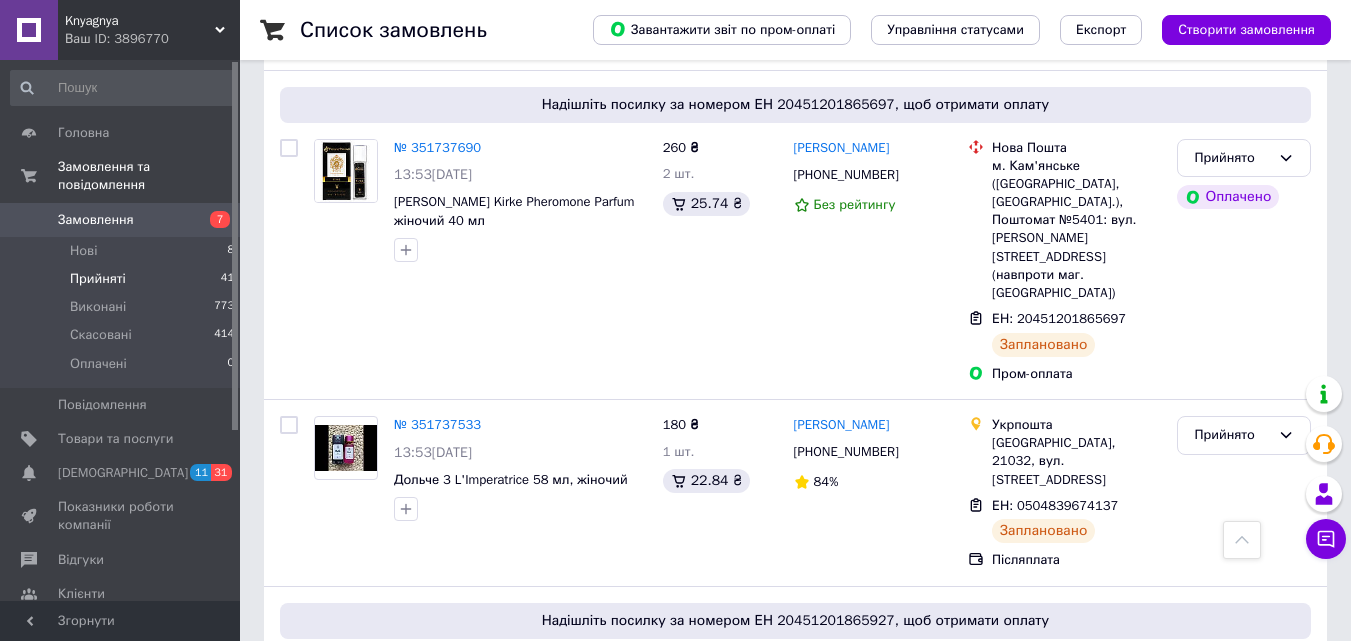 click on "2" at bounding box center (327, 871) 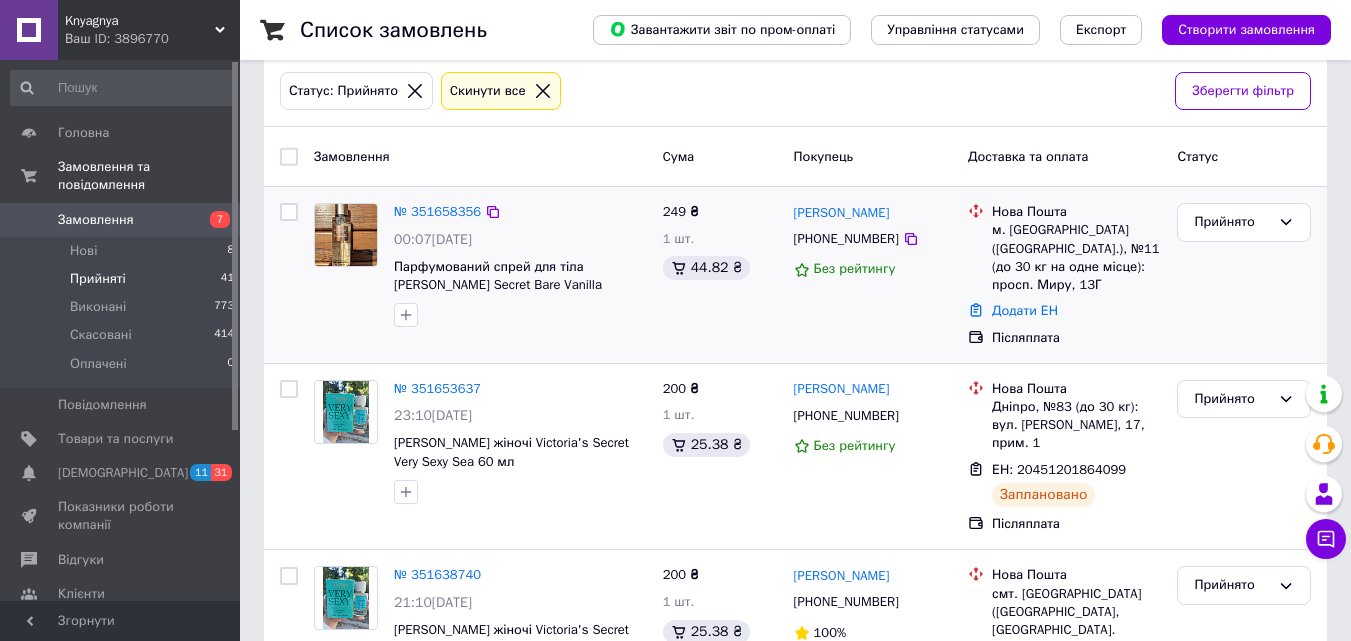 scroll, scrollTop: 200, scrollLeft: 0, axis: vertical 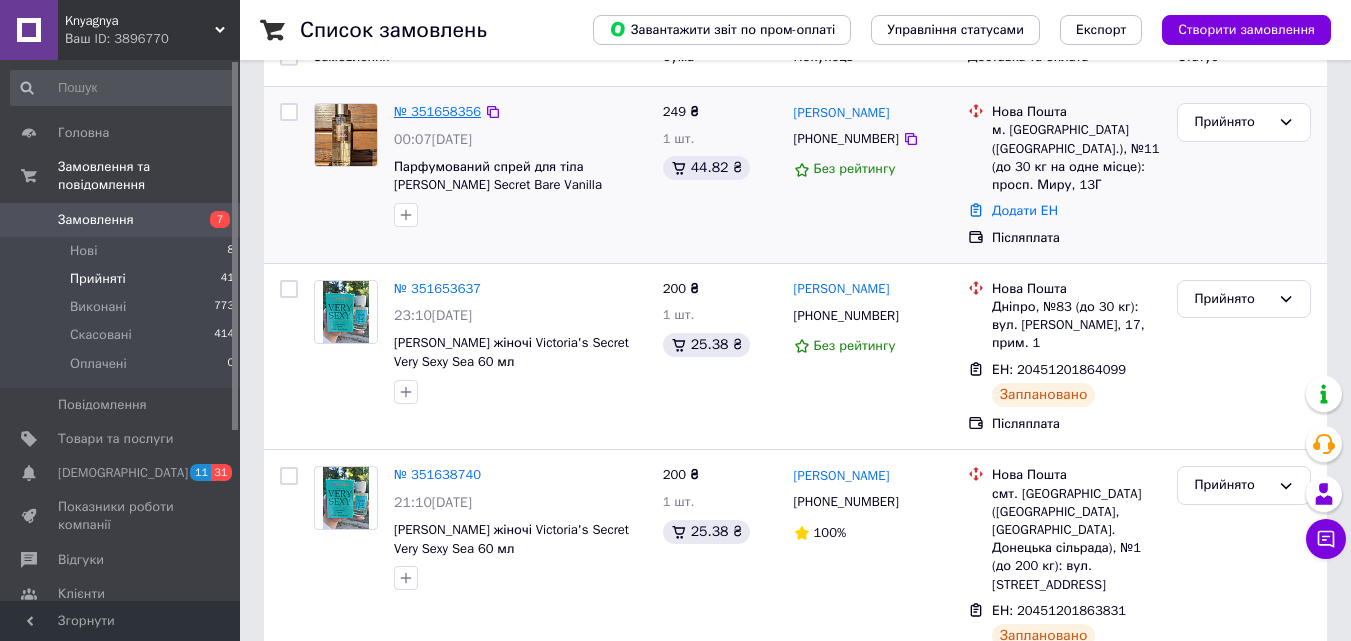 click on "№ 351658356" at bounding box center [437, 111] 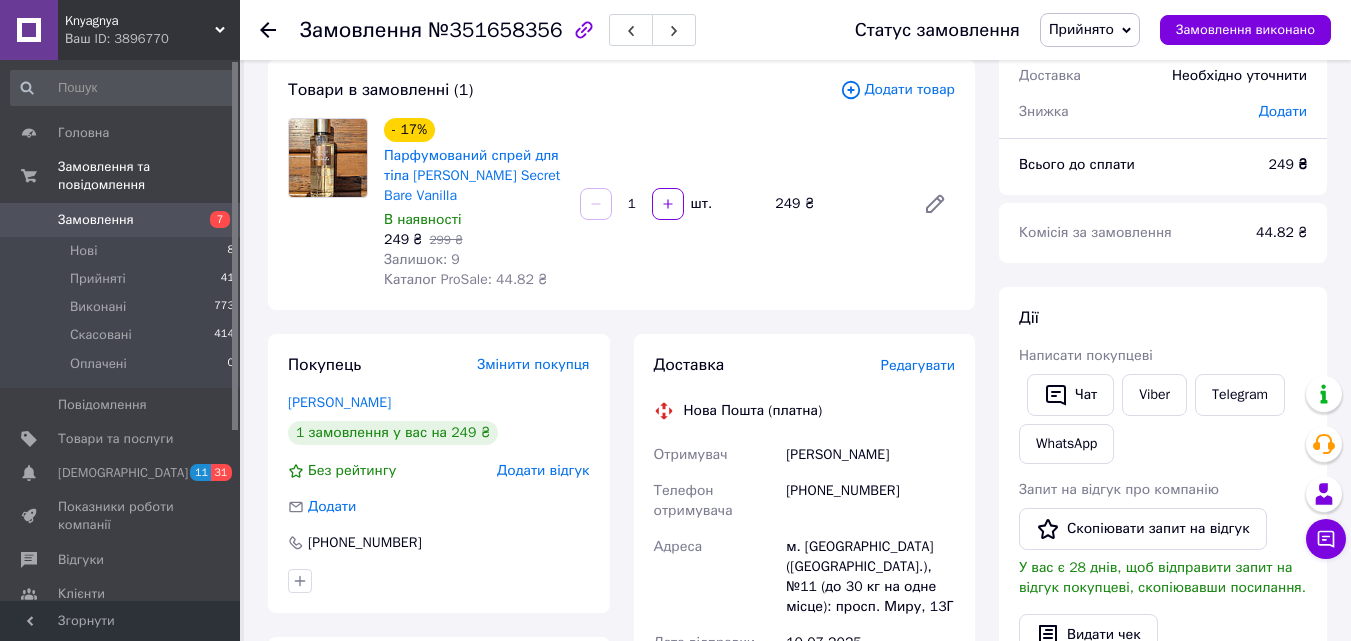 scroll, scrollTop: 0, scrollLeft: 0, axis: both 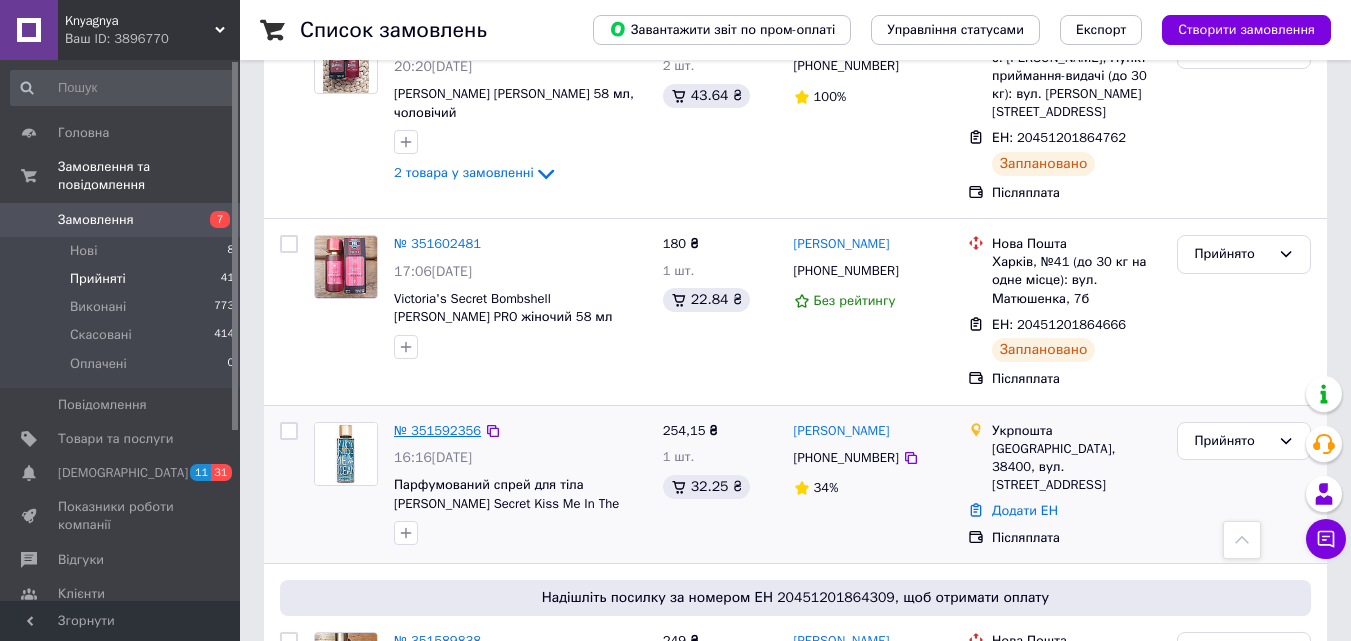 click on "№ 351592356" at bounding box center [437, 430] 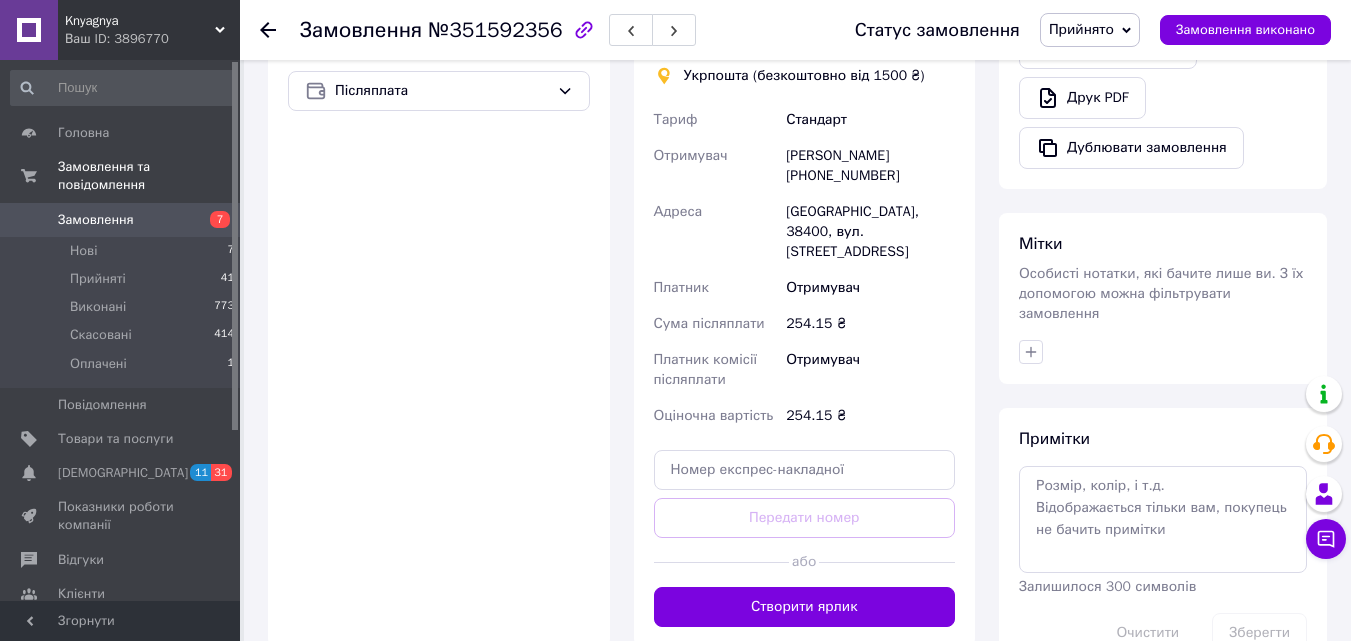 scroll, scrollTop: 939, scrollLeft: 0, axis: vertical 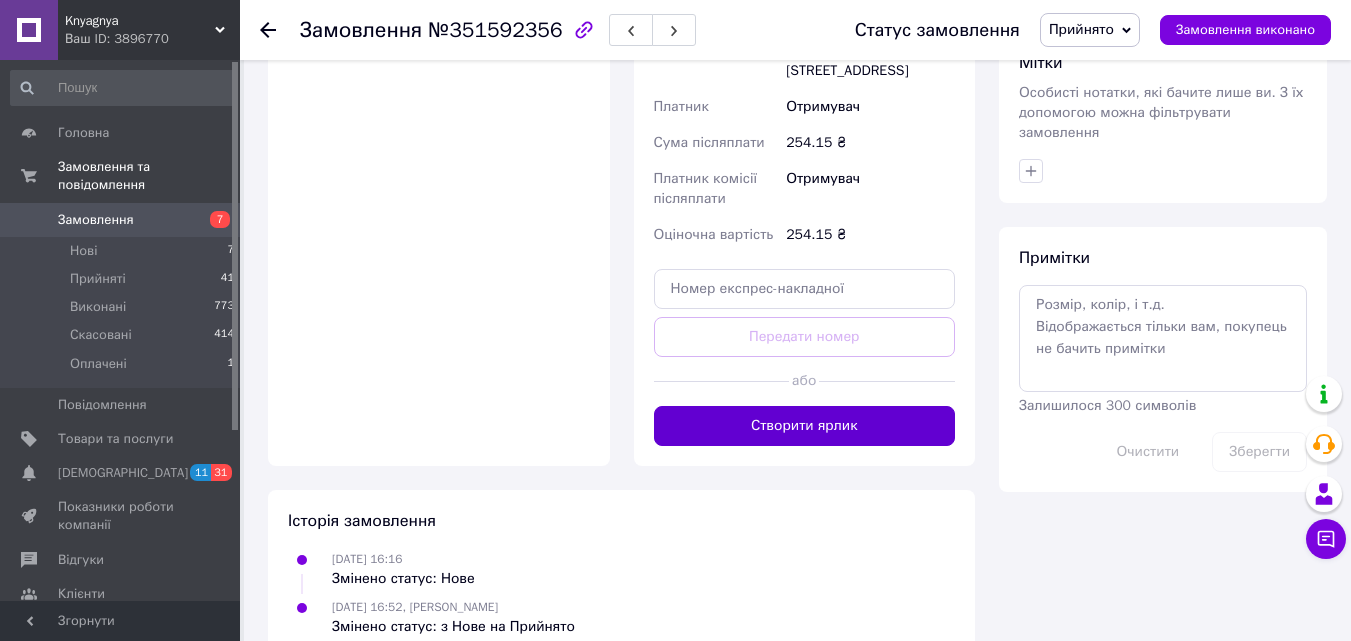 click on "Створити ярлик" at bounding box center (805, 426) 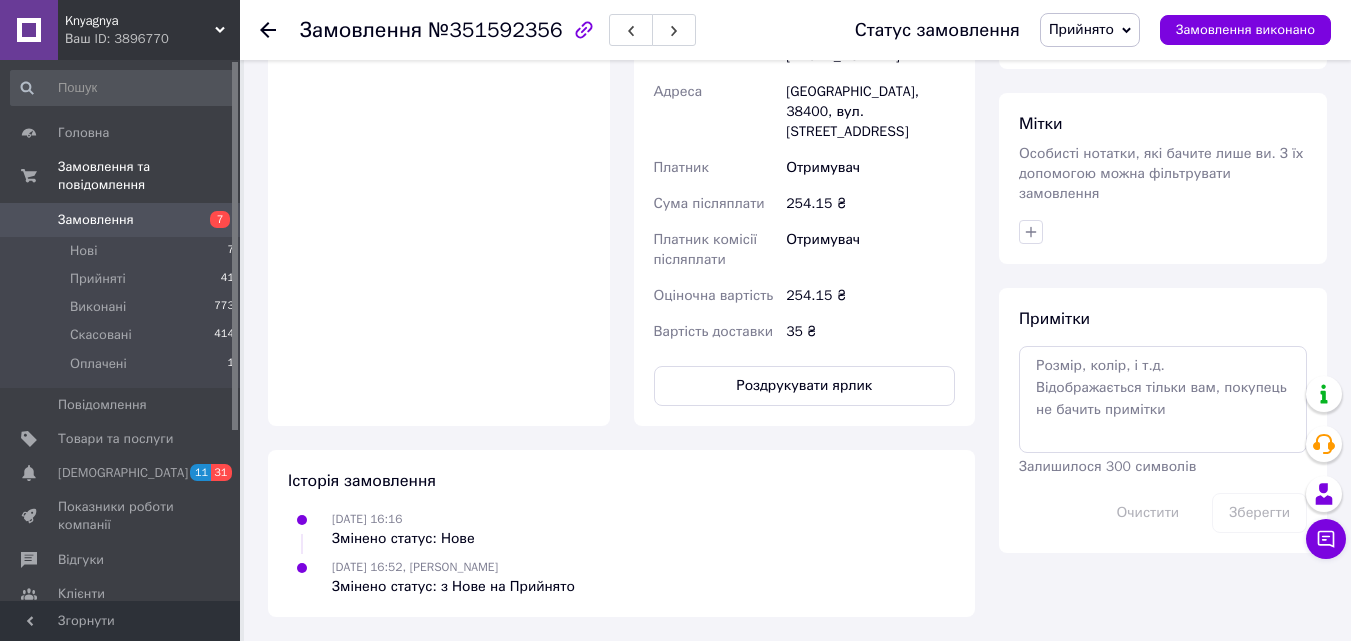 scroll, scrollTop: 930, scrollLeft: 0, axis: vertical 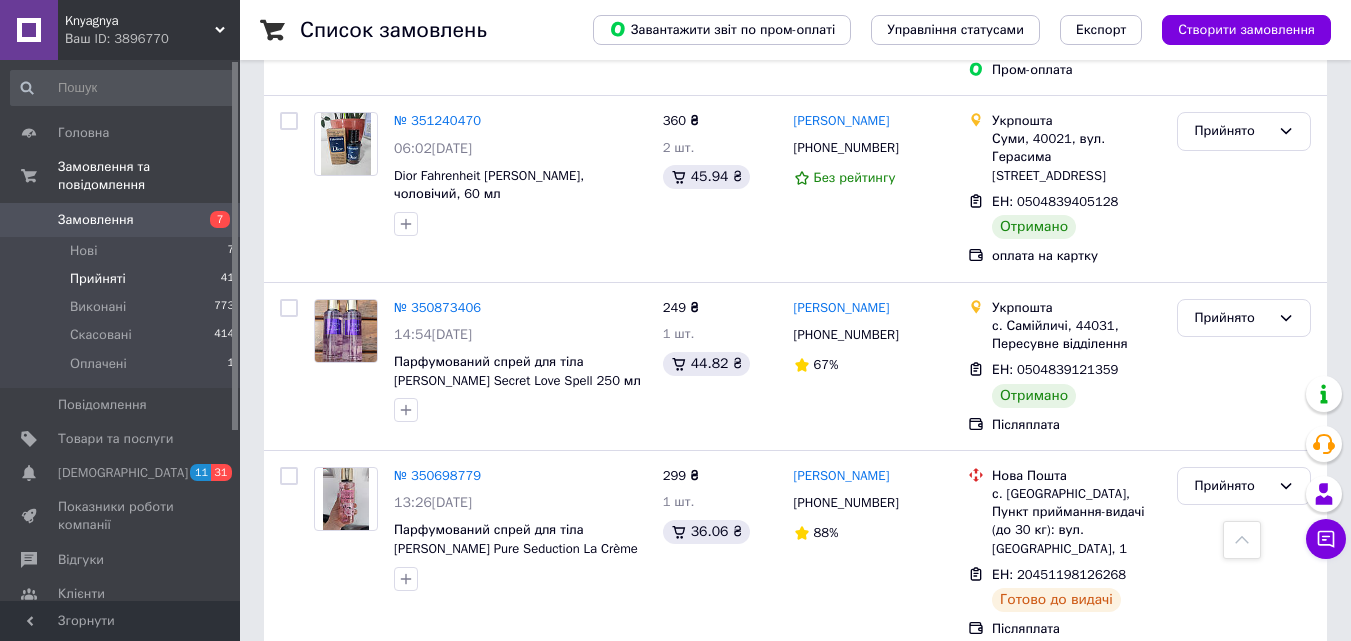 click on "Прийняті" at bounding box center (98, 279) 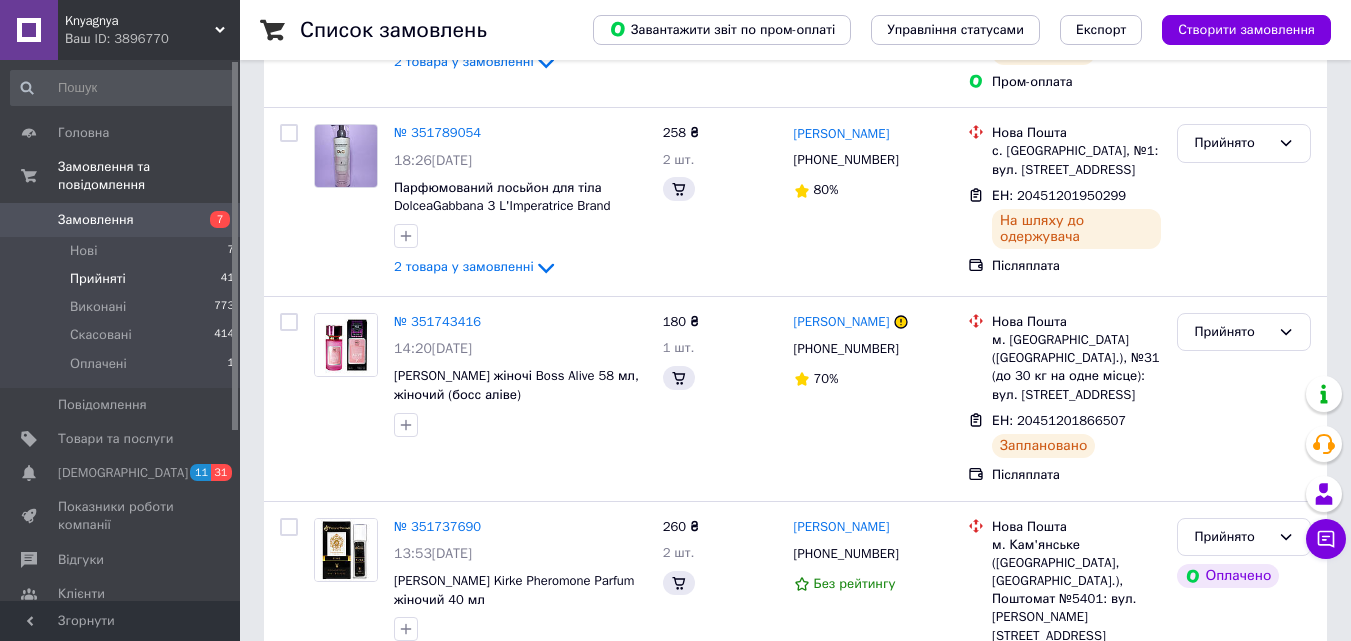 scroll, scrollTop: 0, scrollLeft: 0, axis: both 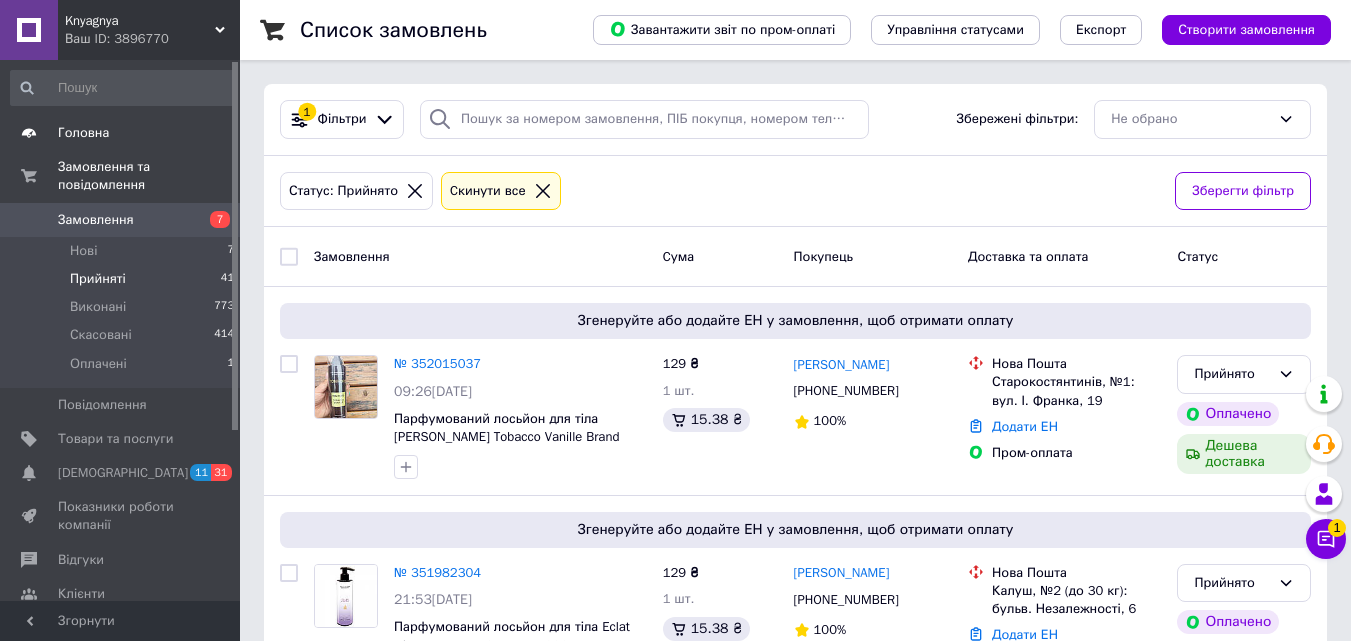 click on "Головна" at bounding box center (83, 133) 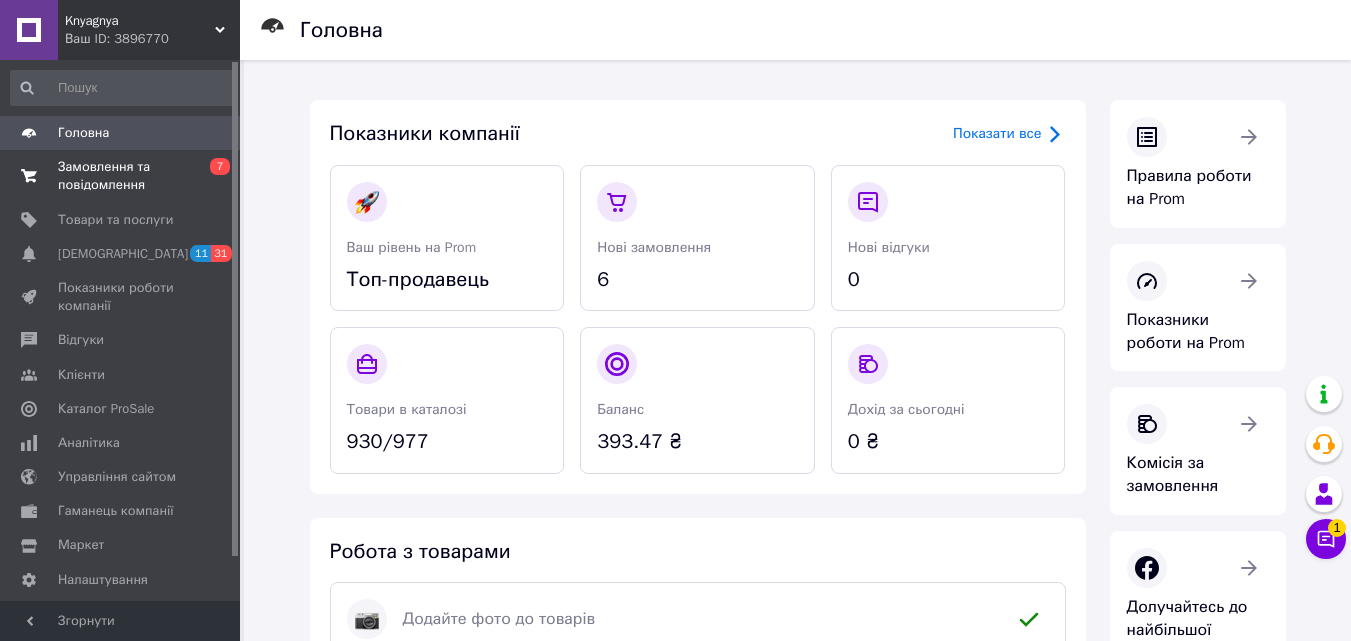 click on "Замовлення та повідомлення" at bounding box center [121, 176] 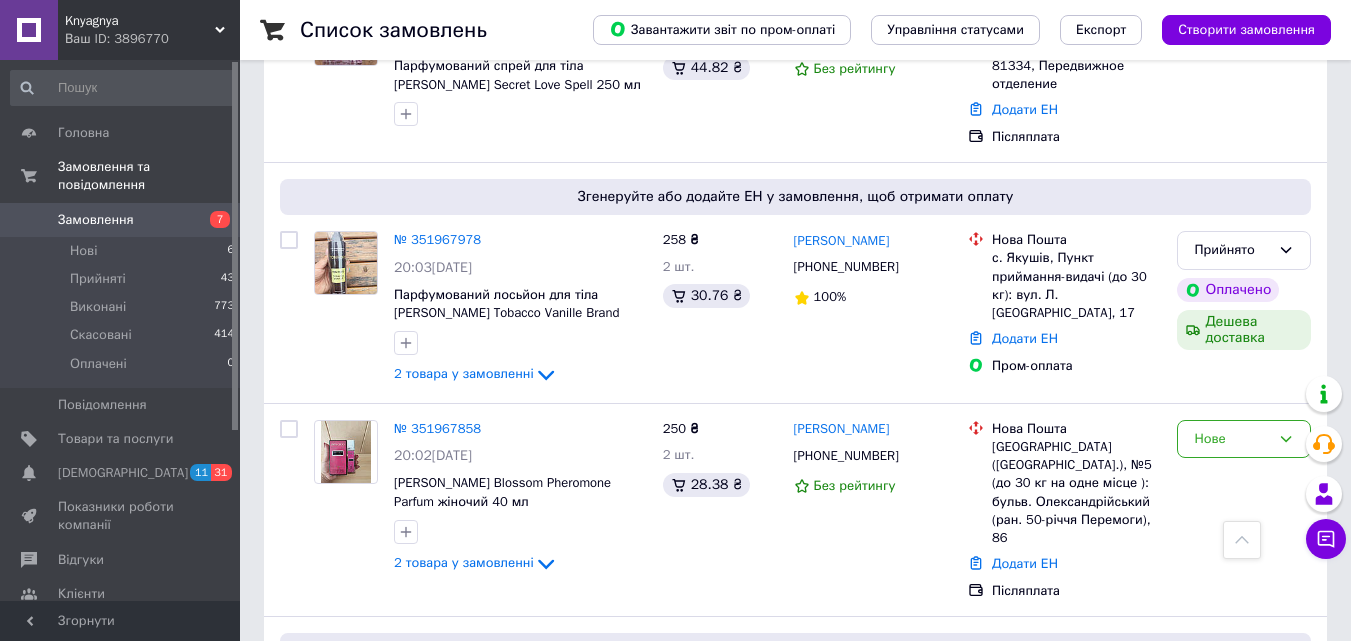 scroll, scrollTop: 1400, scrollLeft: 0, axis: vertical 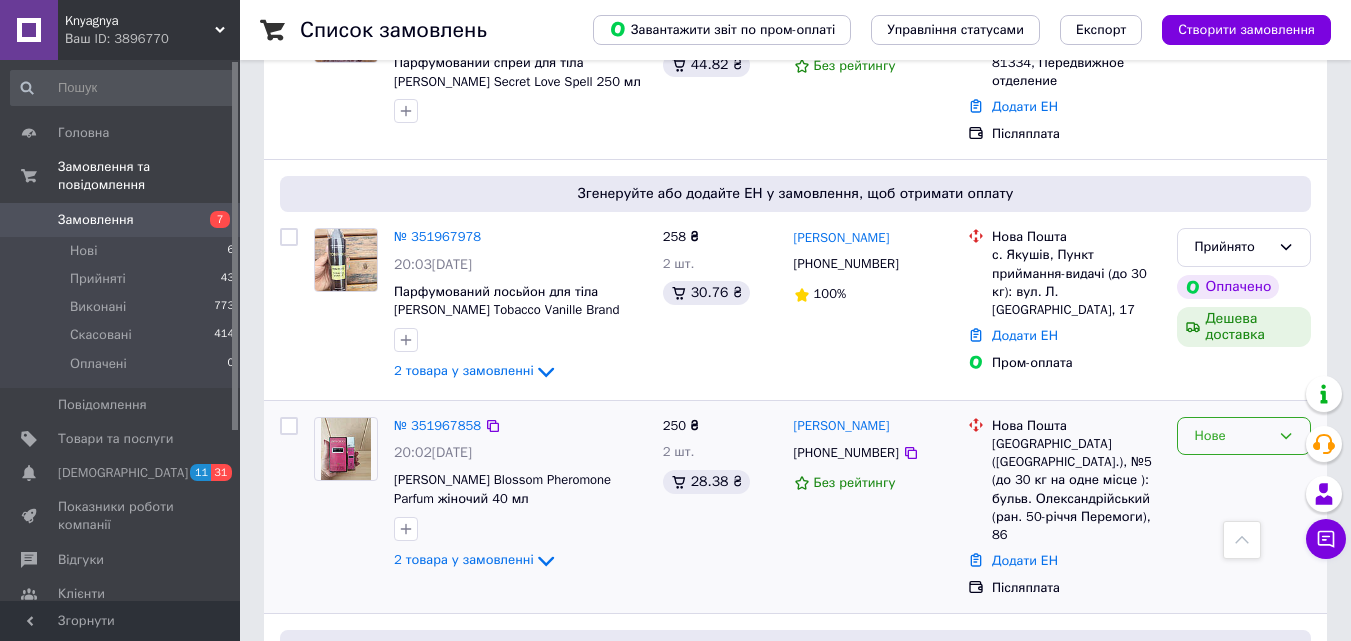 click 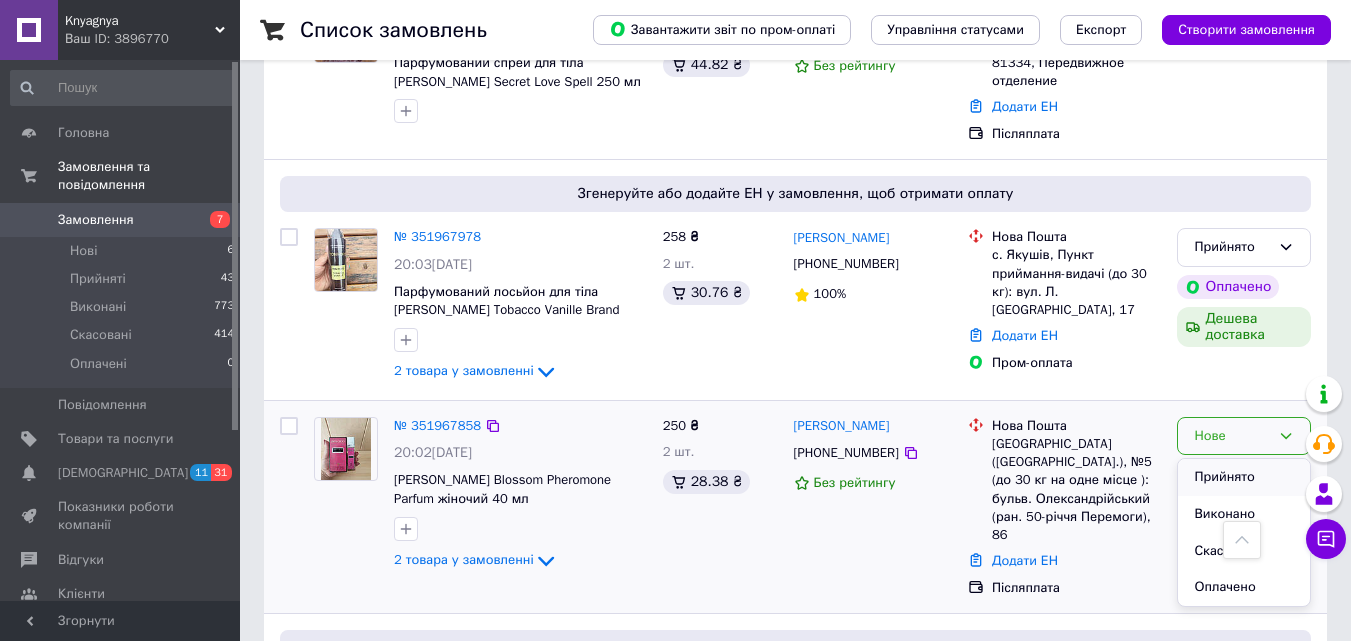 click on "Прийнято" at bounding box center (1244, 477) 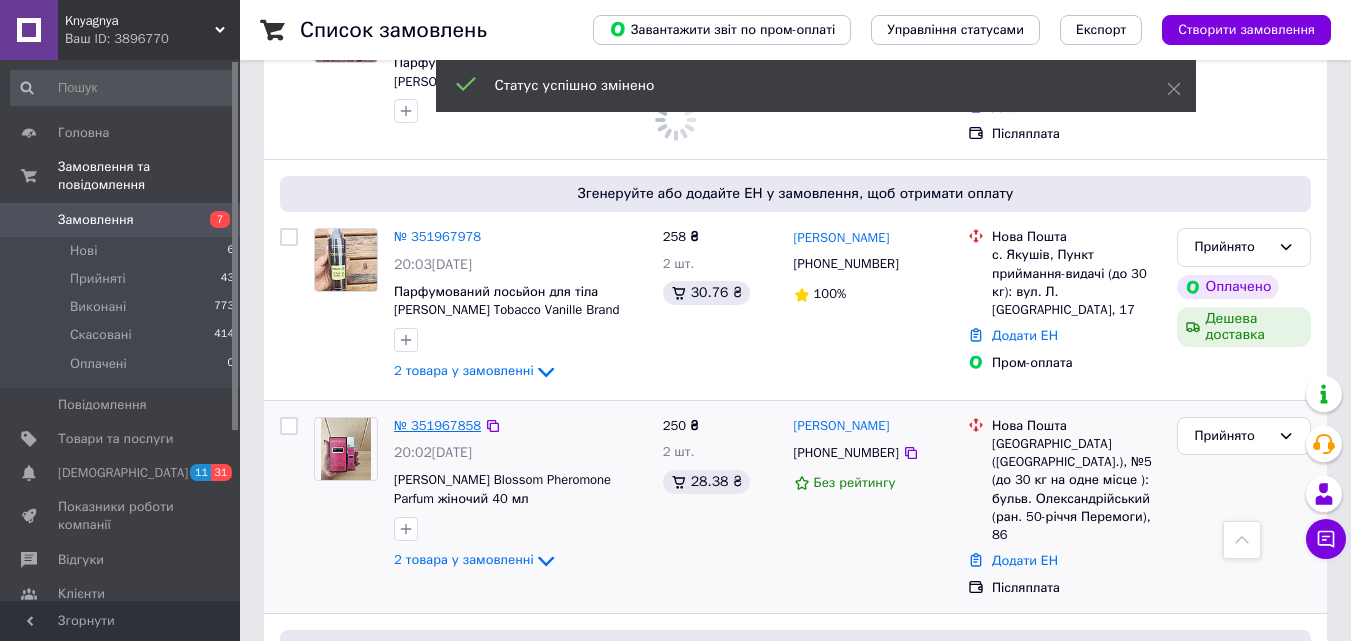 click on "№ 351967858" at bounding box center (437, 425) 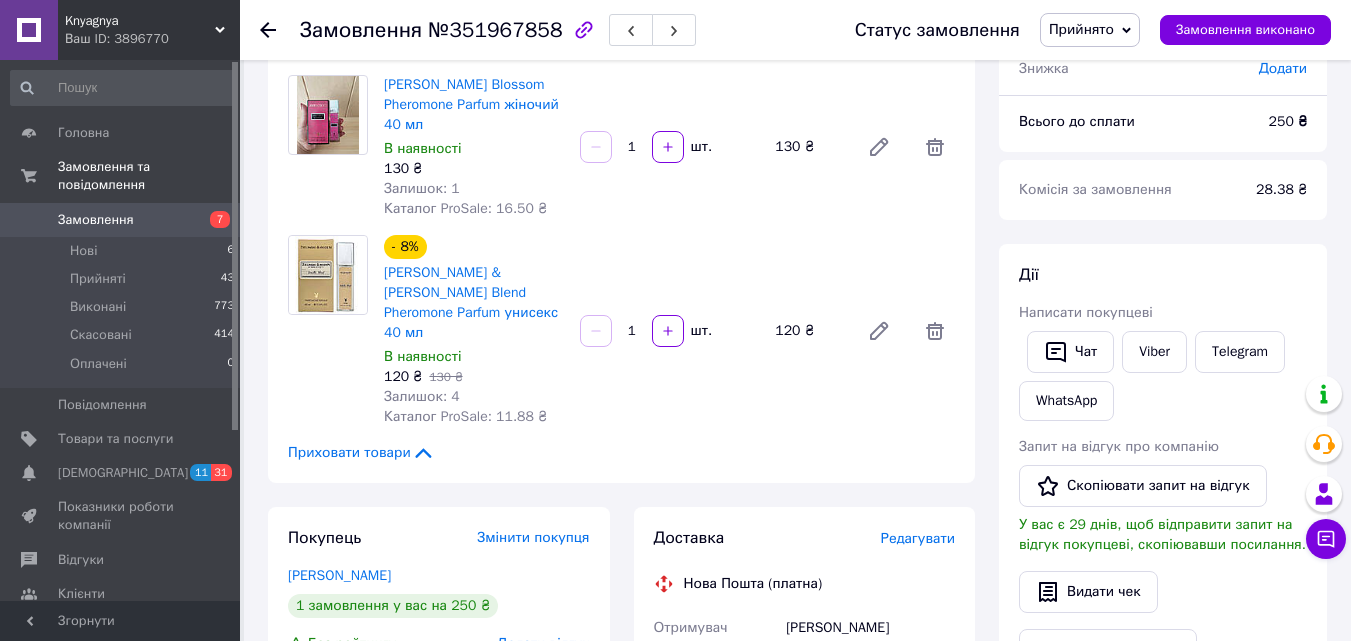 scroll, scrollTop: 149, scrollLeft: 0, axis: vertical 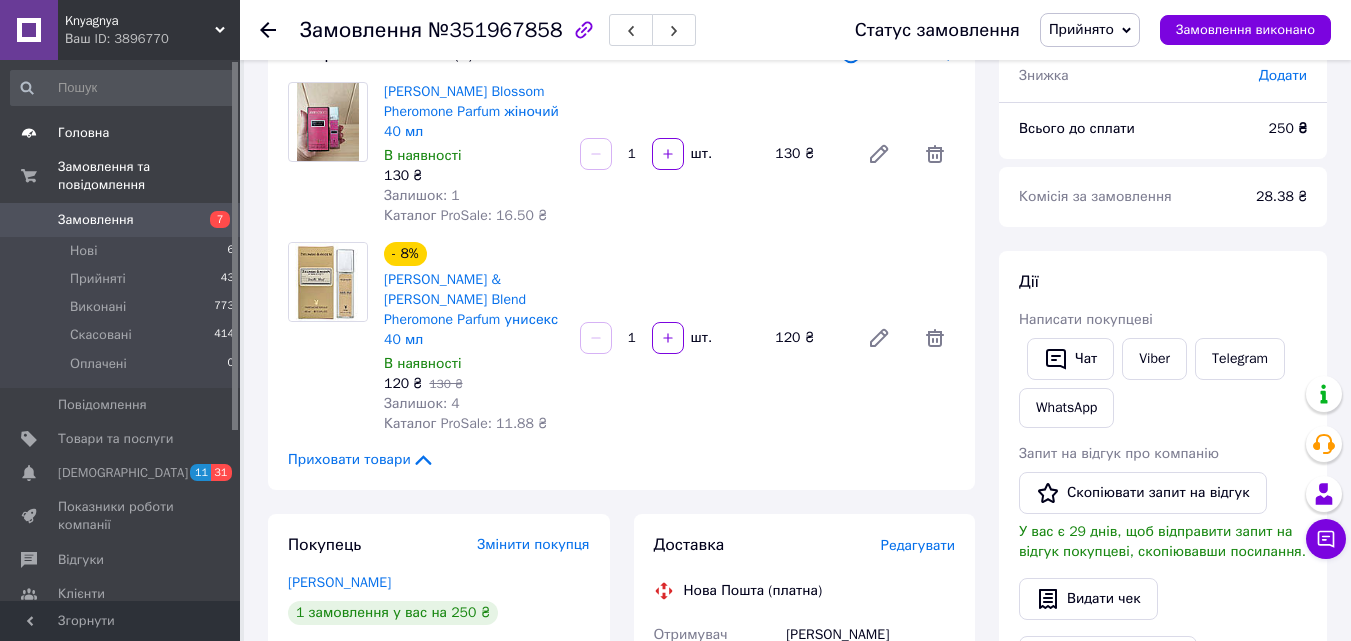 click on "Головна" at bounding box center [83, 133] 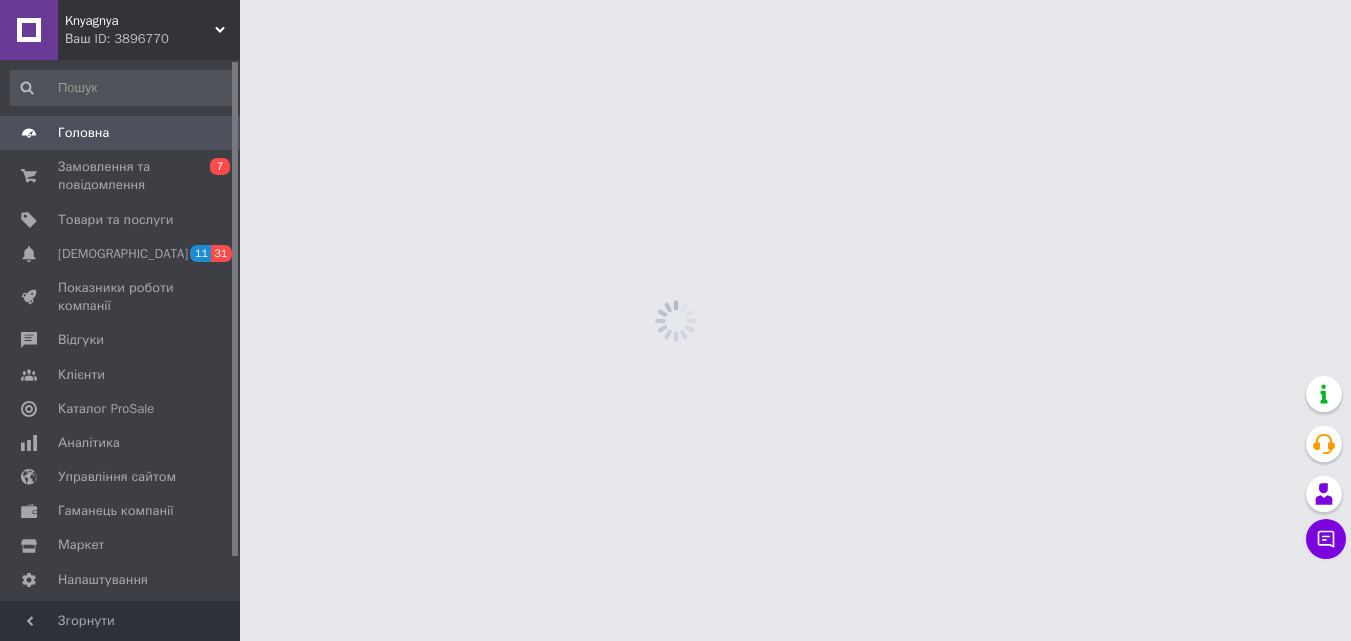scroll, scrollTop: 0, scrollLeft: 0, axis: both 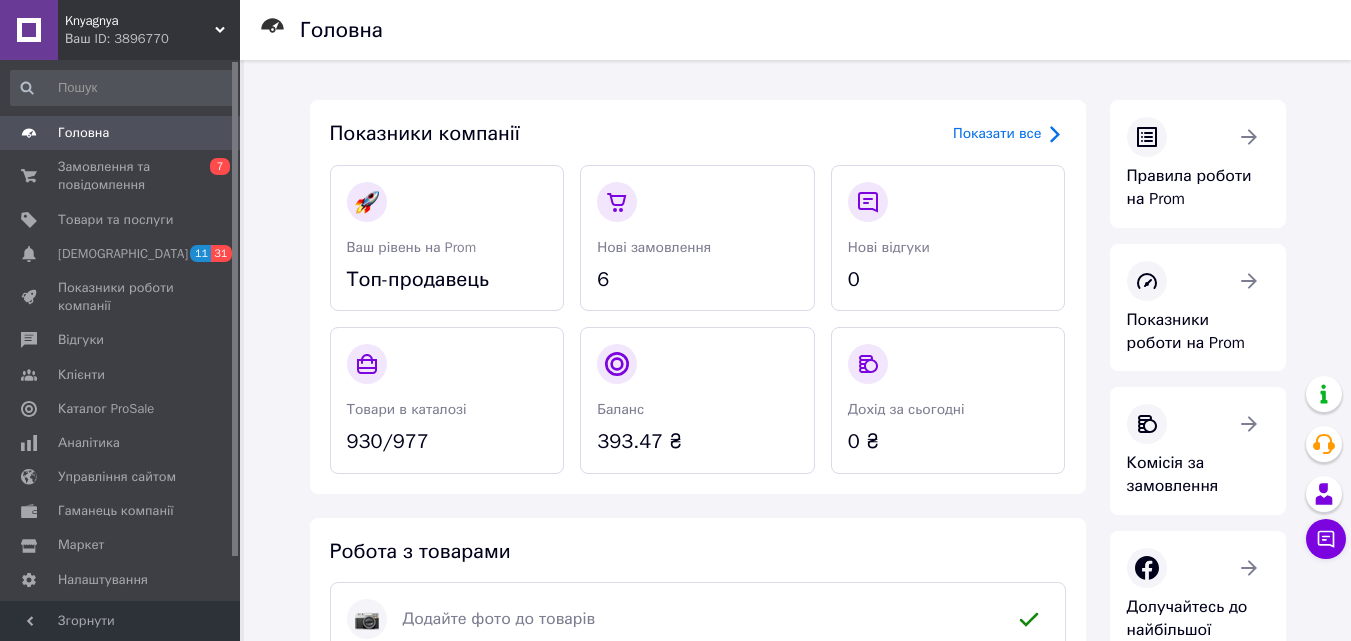 click on "Головна" at bounding box center (83, 133) 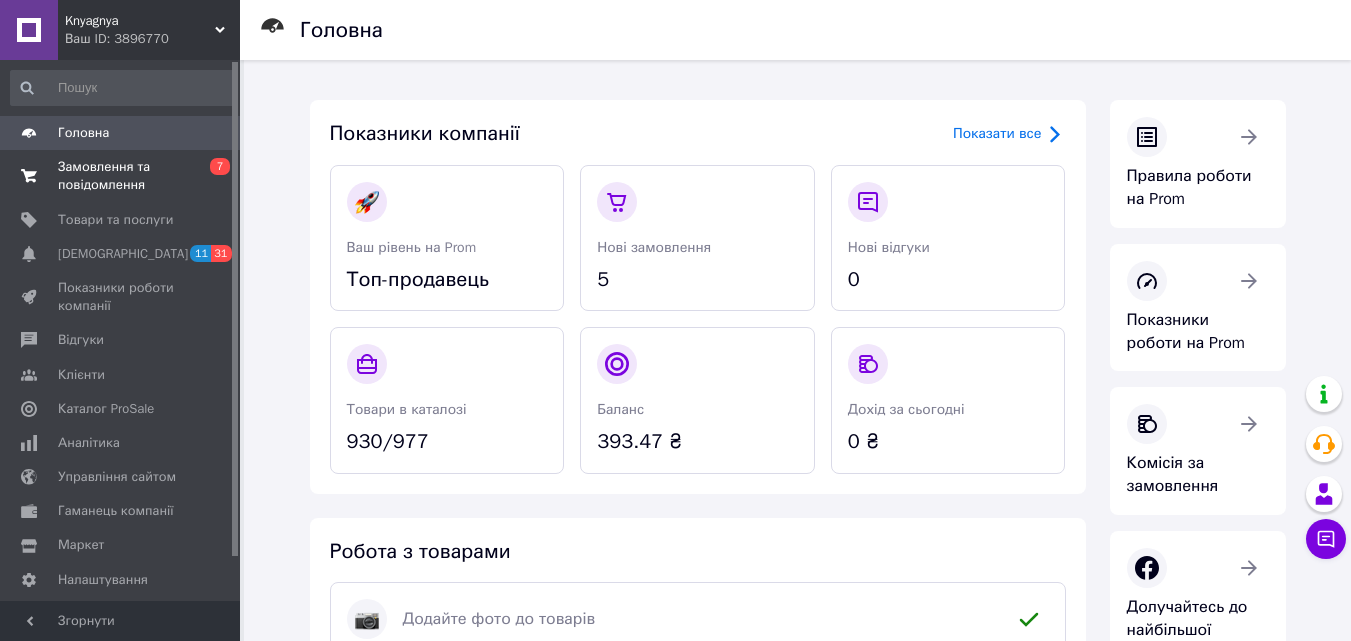 click on "Замовлення та повідомлення" at bounding box center [121, 176] 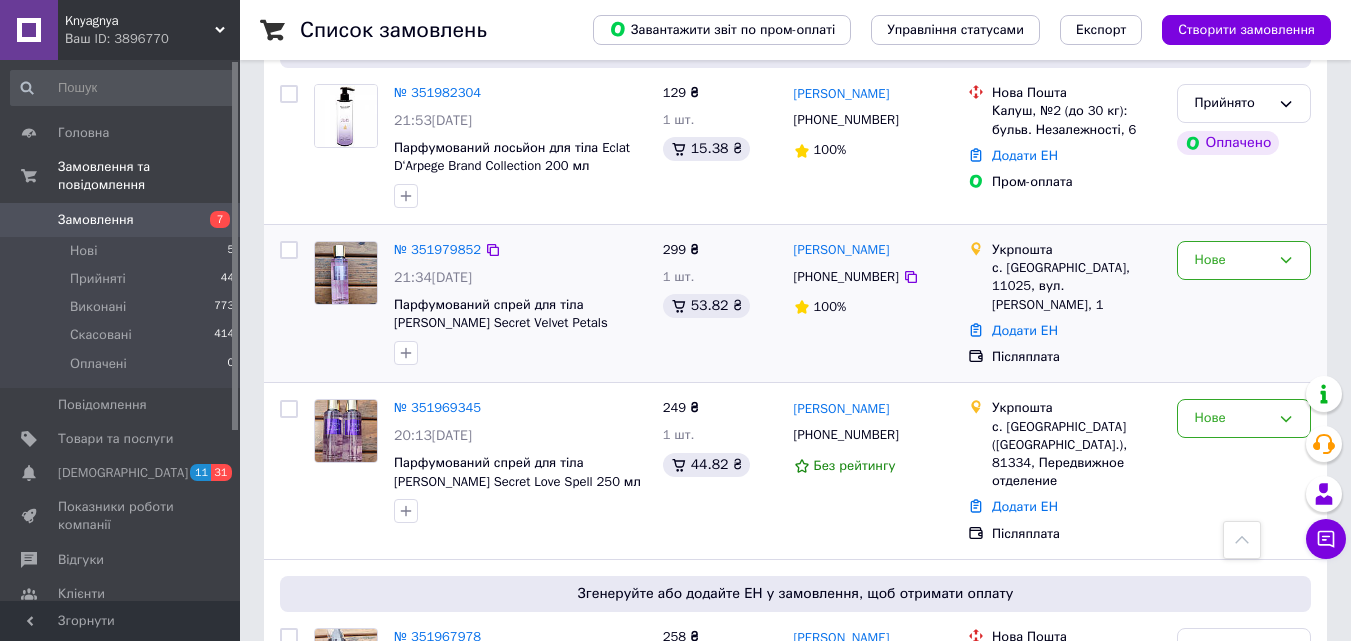 scroll, scrollTop: 900, scrollLeft: 0, axis: vertical 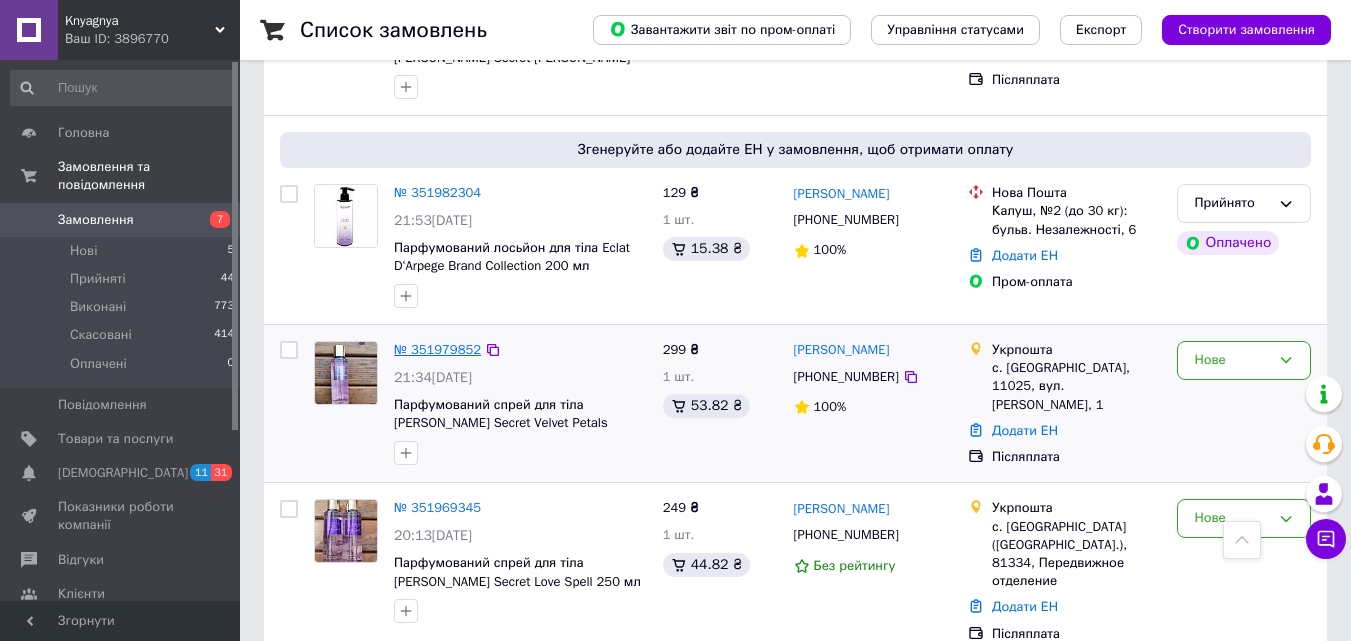 click on "№ 351979852" at bounding box center [437, 349] 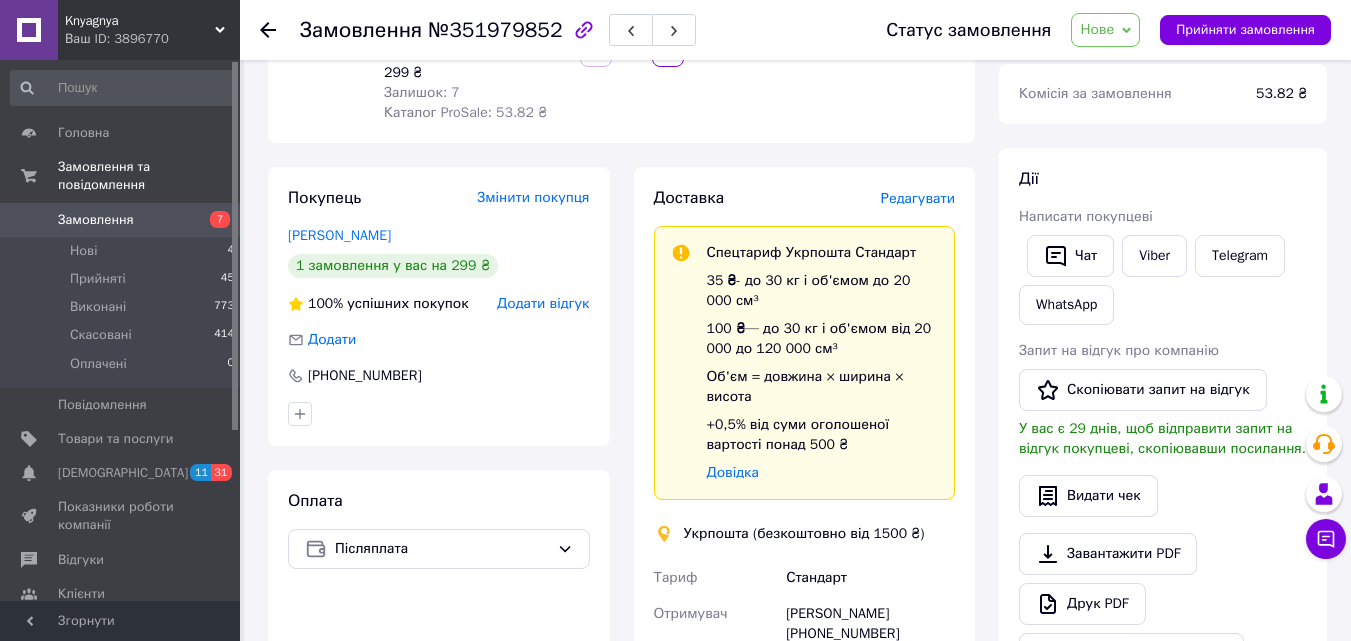 scroll, scrollTop: 863, scrollLeft: 0, axis: vertical 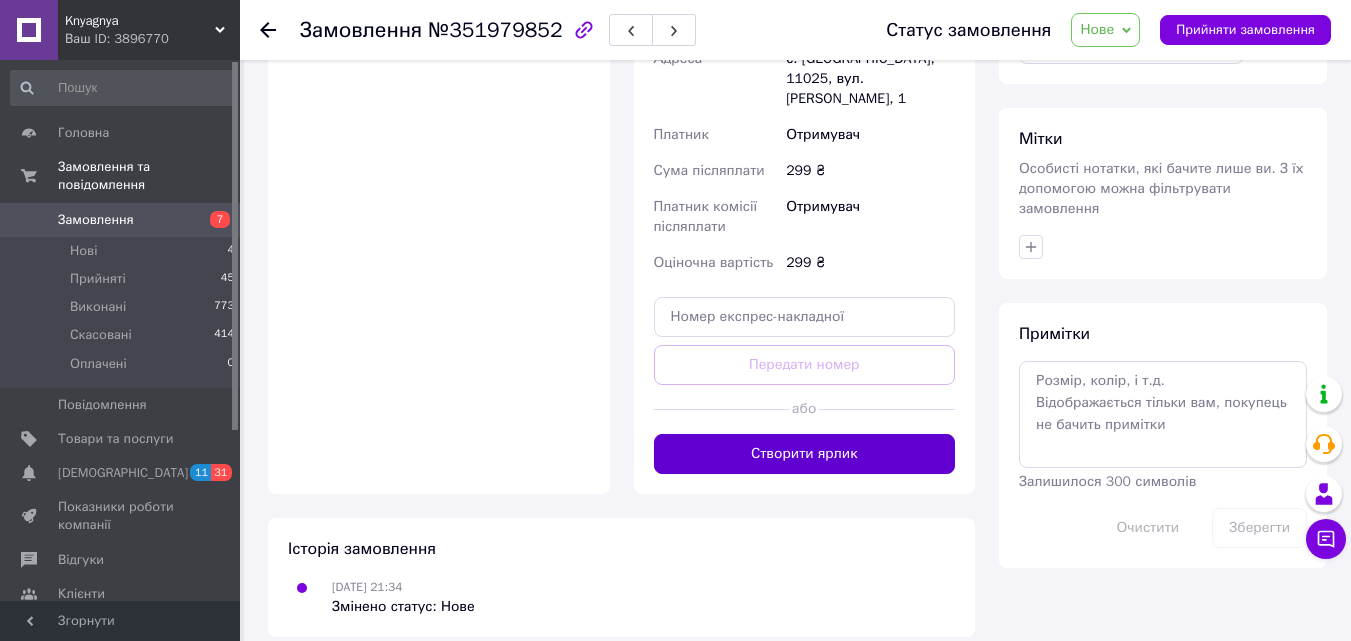 click on "Створити ярлик" at bounding box center (805, 454) 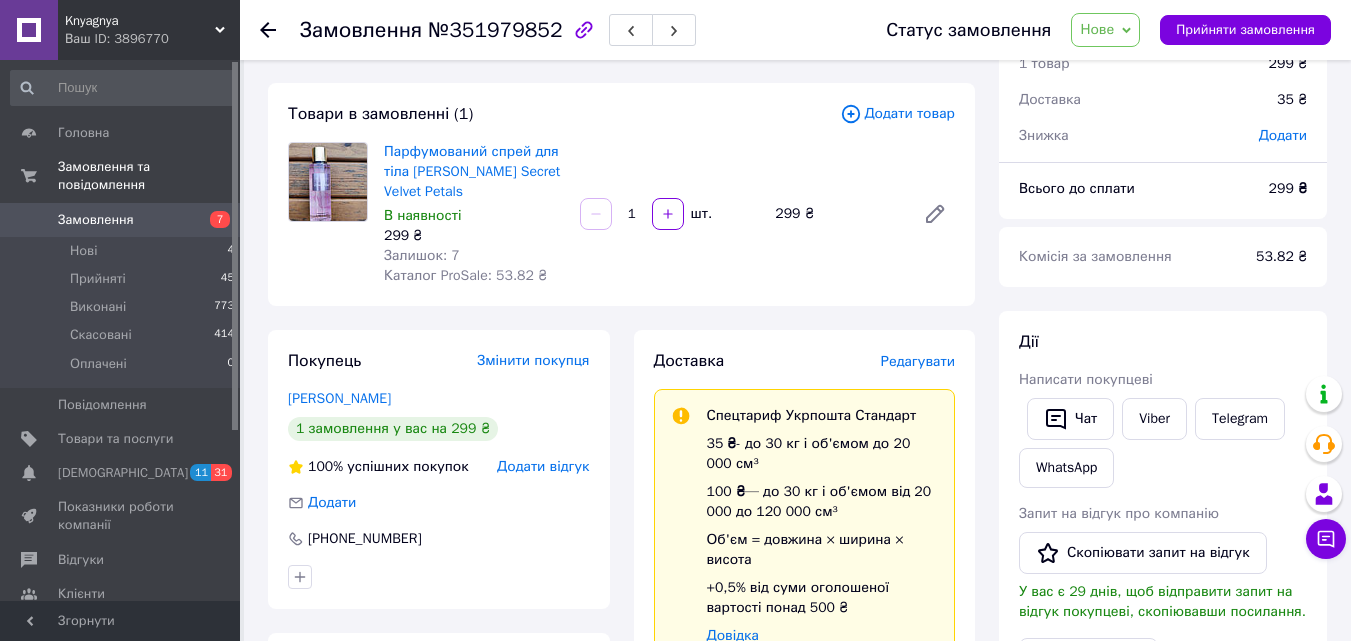 scroll, scrollTop: 54, scrollLeft: 0, axis: vertical 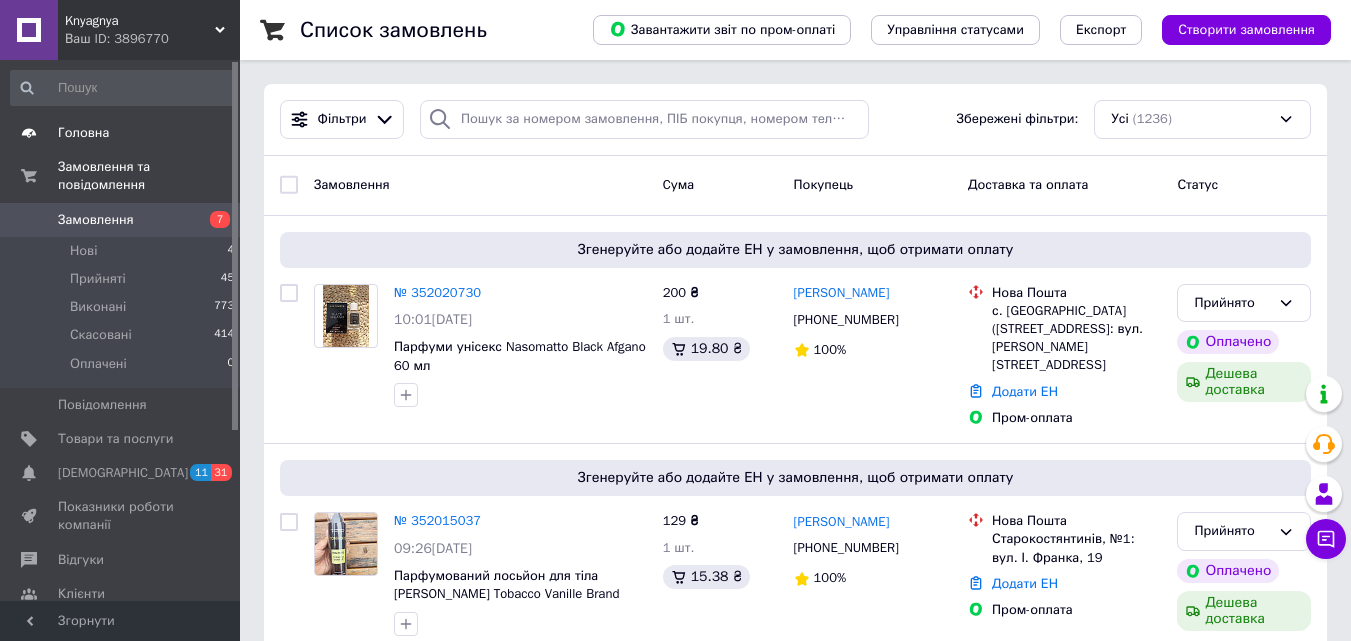 click on "Головна" at bounding box center [83, 133] 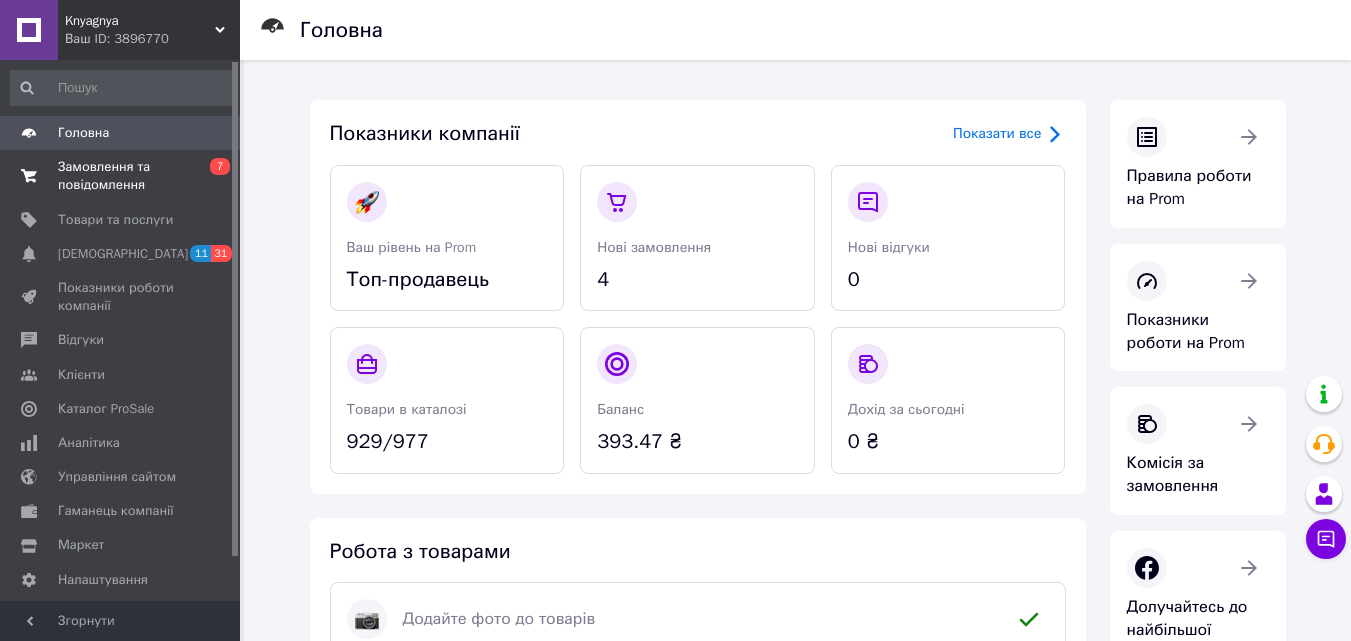 click on "Замовлення та повідомлення" at bounding box center [121, 176] 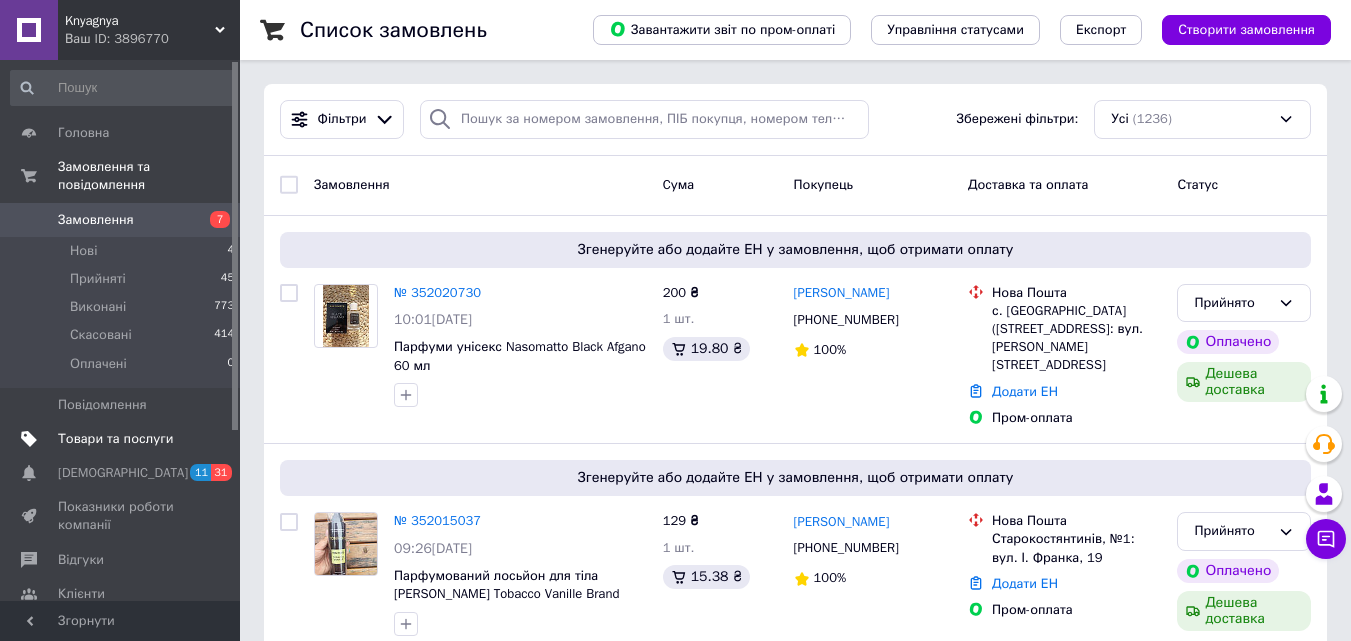 click on "Товари та послуги" at bounding box center (115, 439) 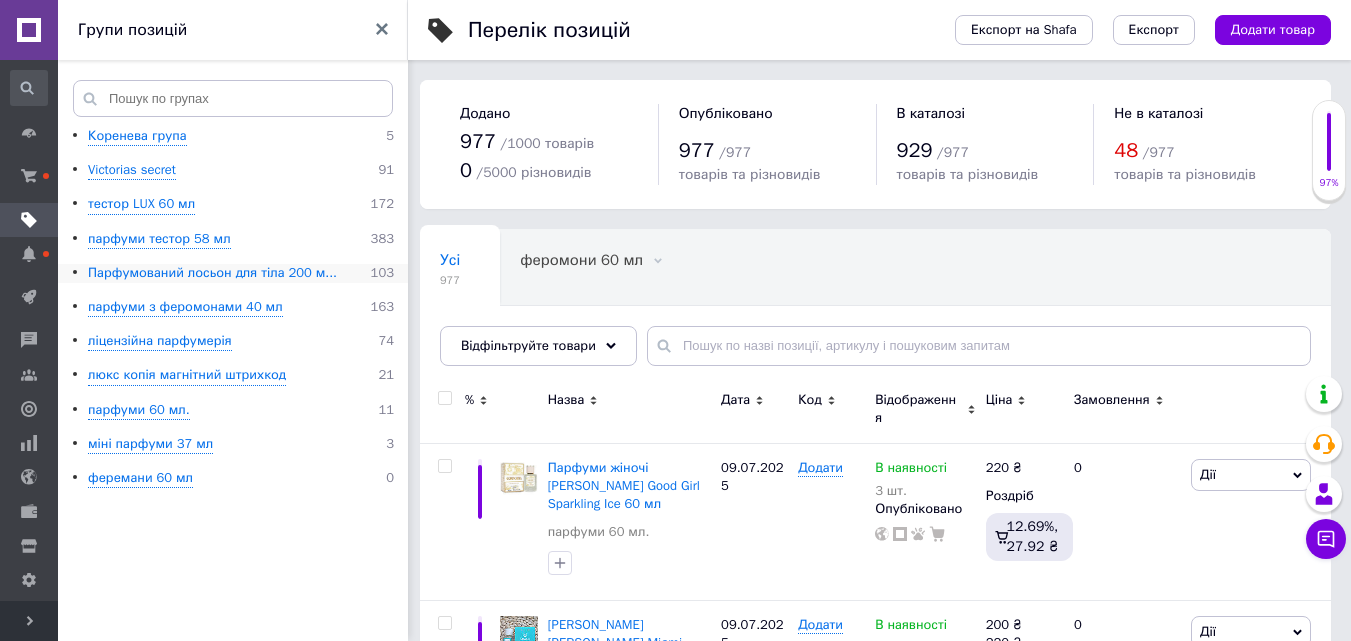 click on "Парфумований лосьон для тіла 200 м..." at bounding box center (212, 273) 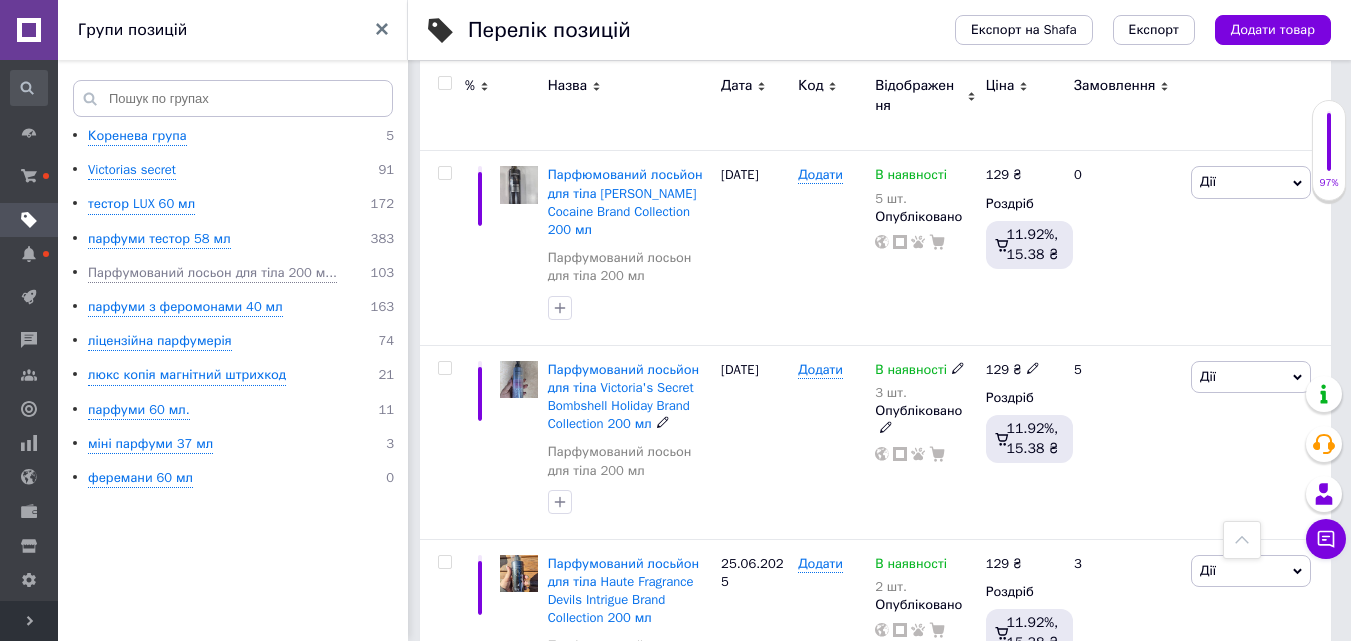 scroll, scrollTop: 3500, scrollLeft: 0, axis: vertical 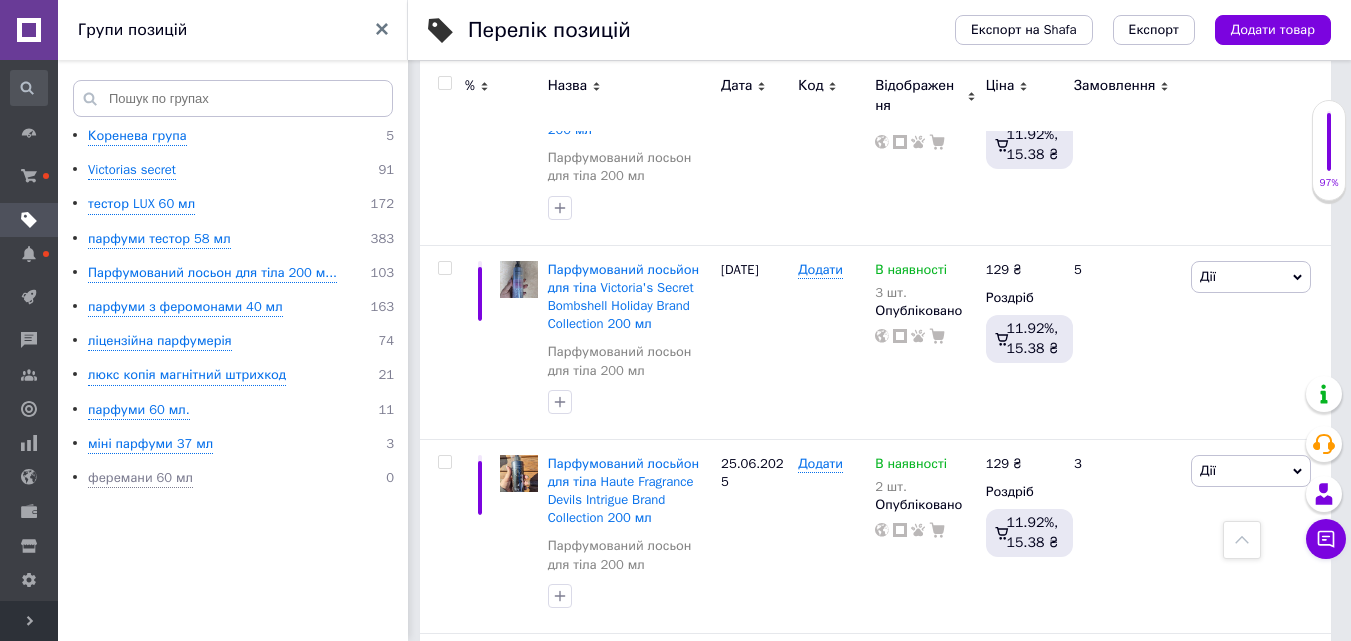 drag, startPoint x: 157, startPoint y: 476, endPoint x: 250, endPoint y: 537, distance: 111.220505 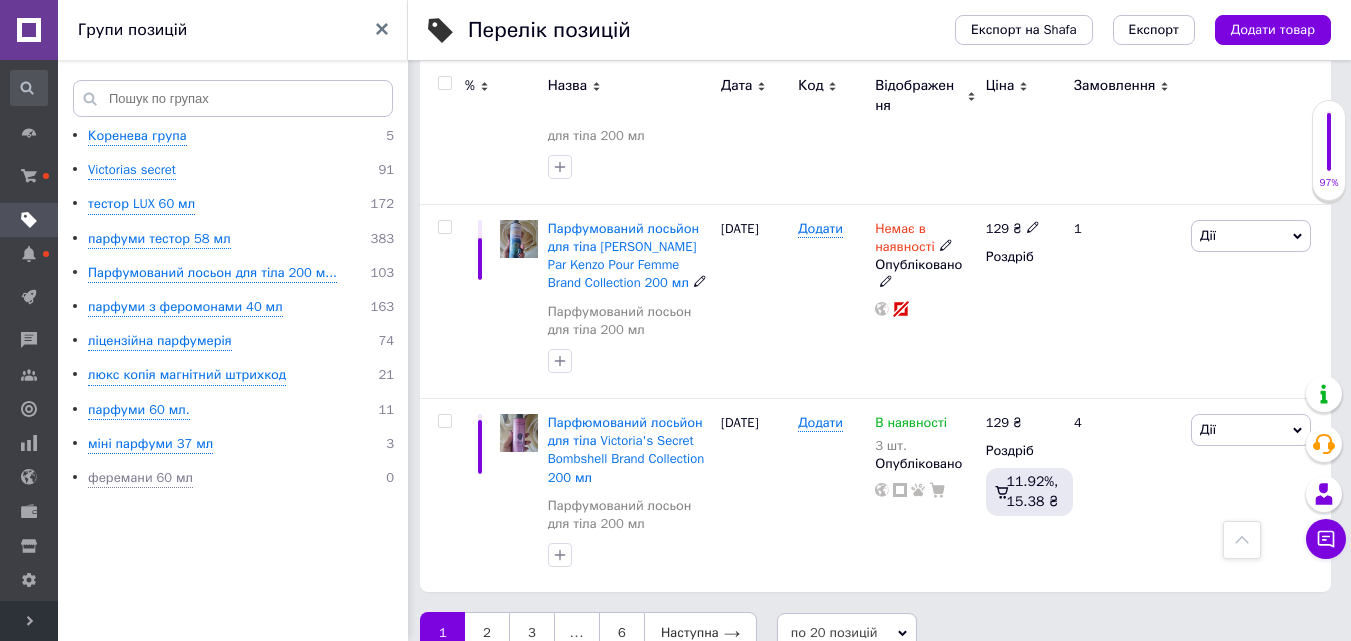 scroll, scrollTop: 3945, scrollLeft: 0, axis: vertical 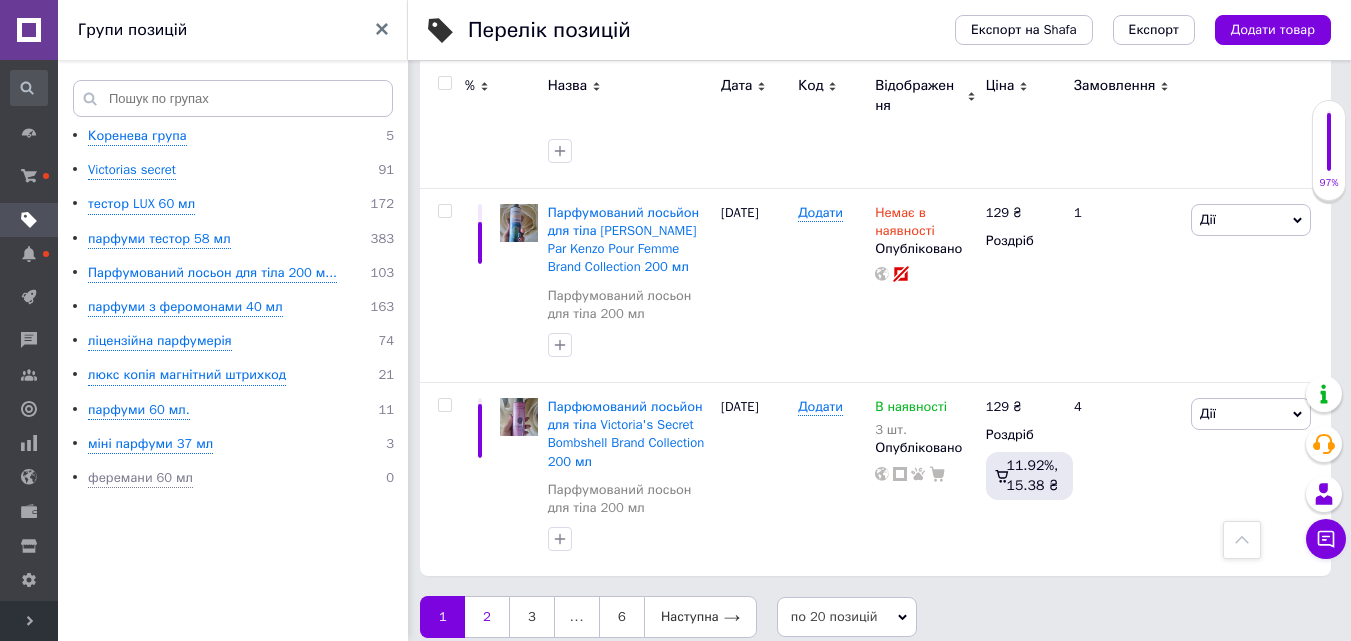 click on "2" at bounding box center [487, 617] 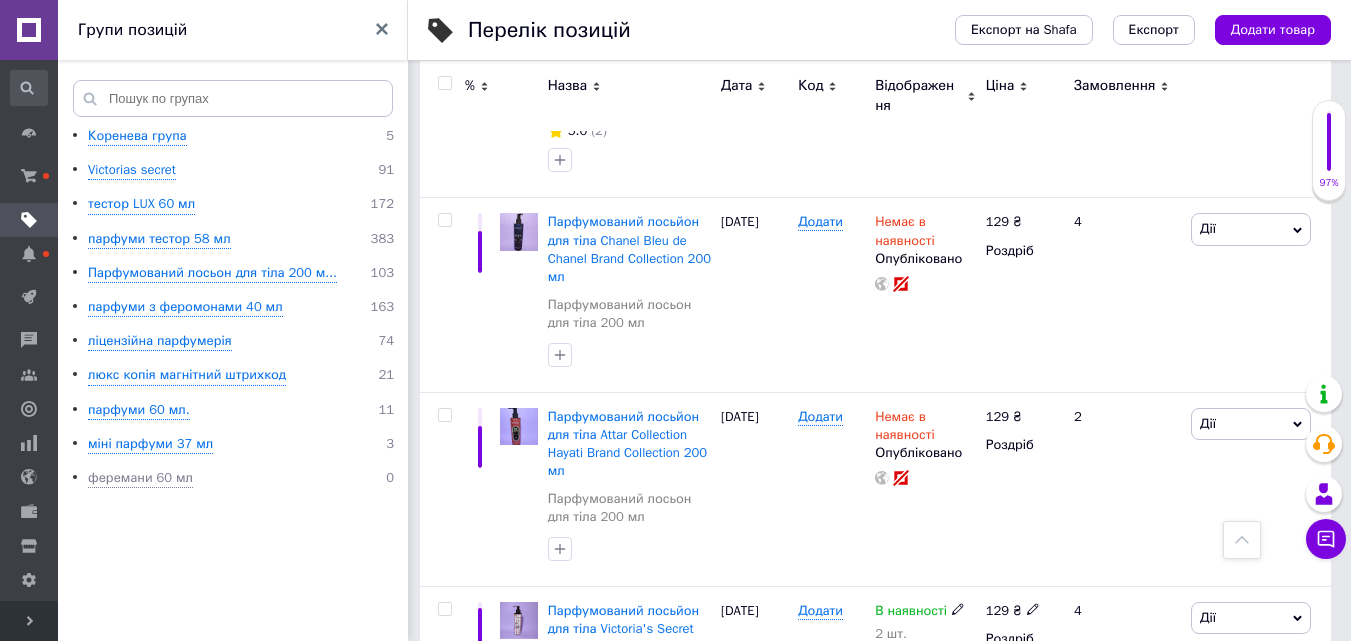 scroll, scrollTop: 500, scrollLeft: 0, axis: vertical 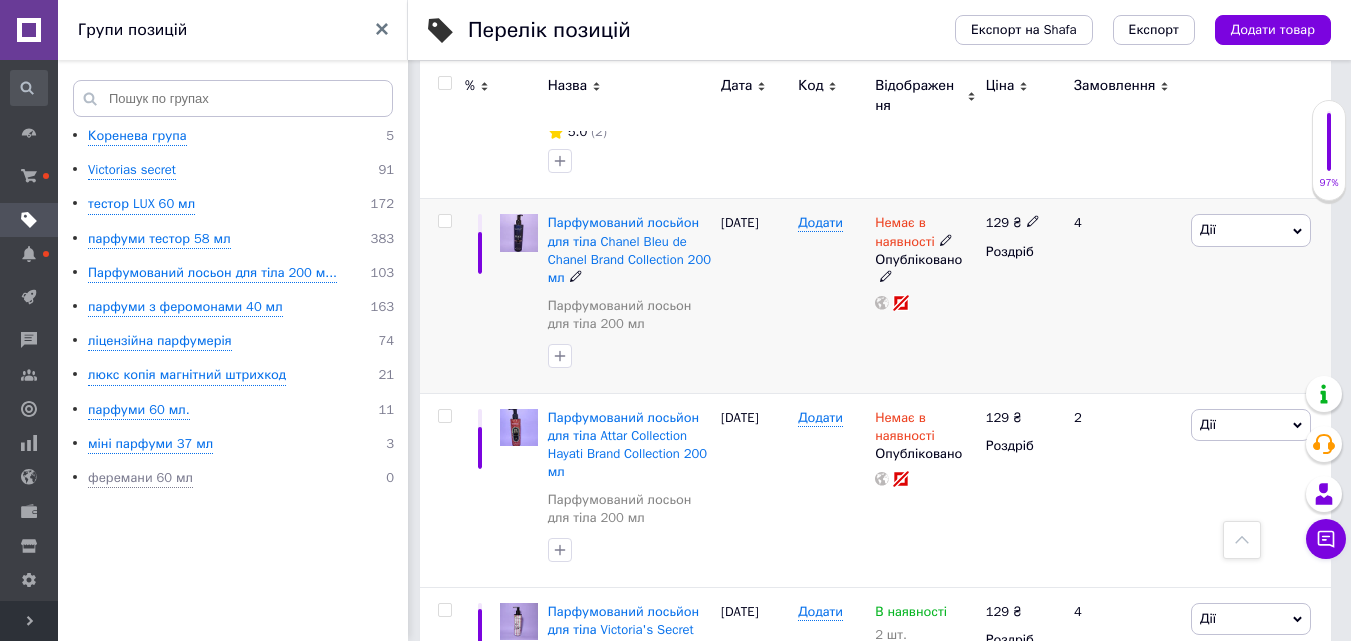 click 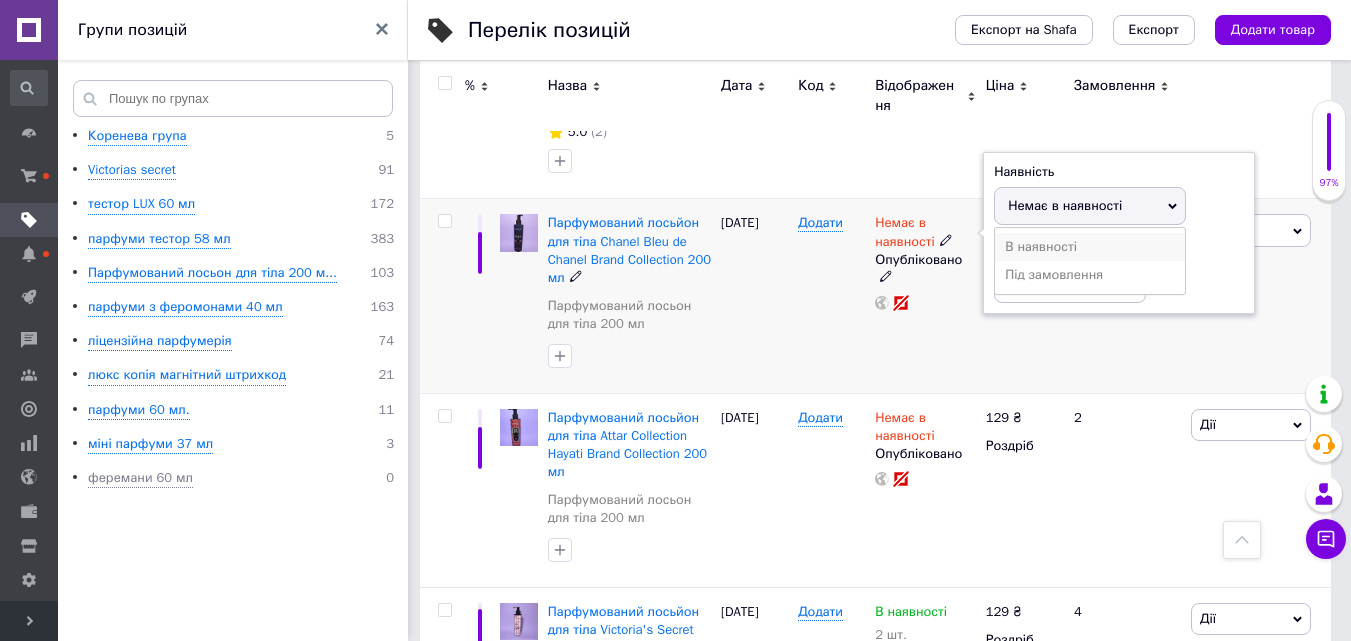 click on "В наявності" at bounding box center [1090, 247] 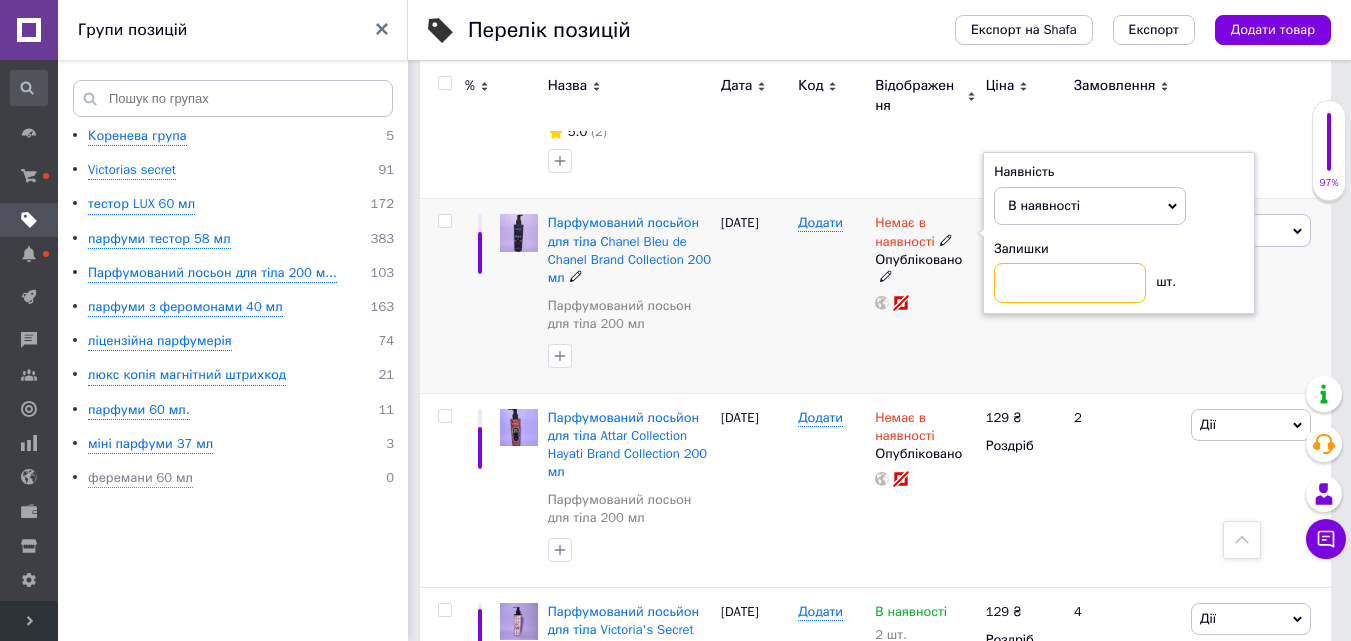click at bounding box center (1070, 283) 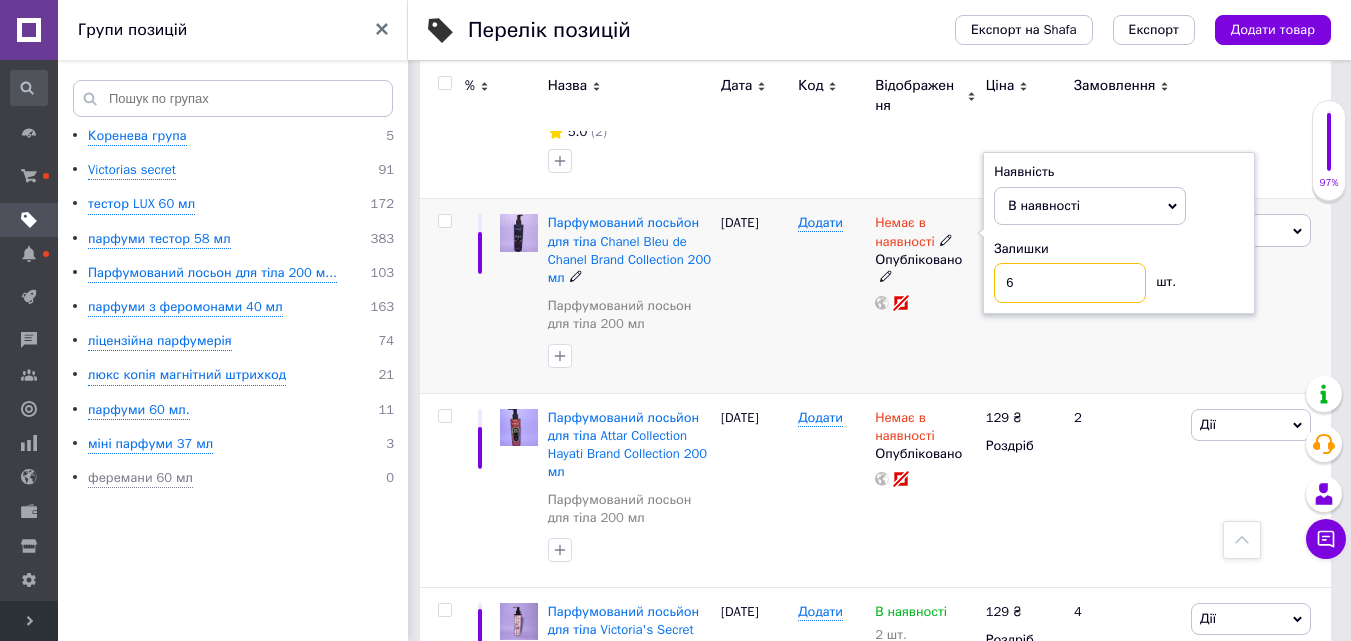type on "6" 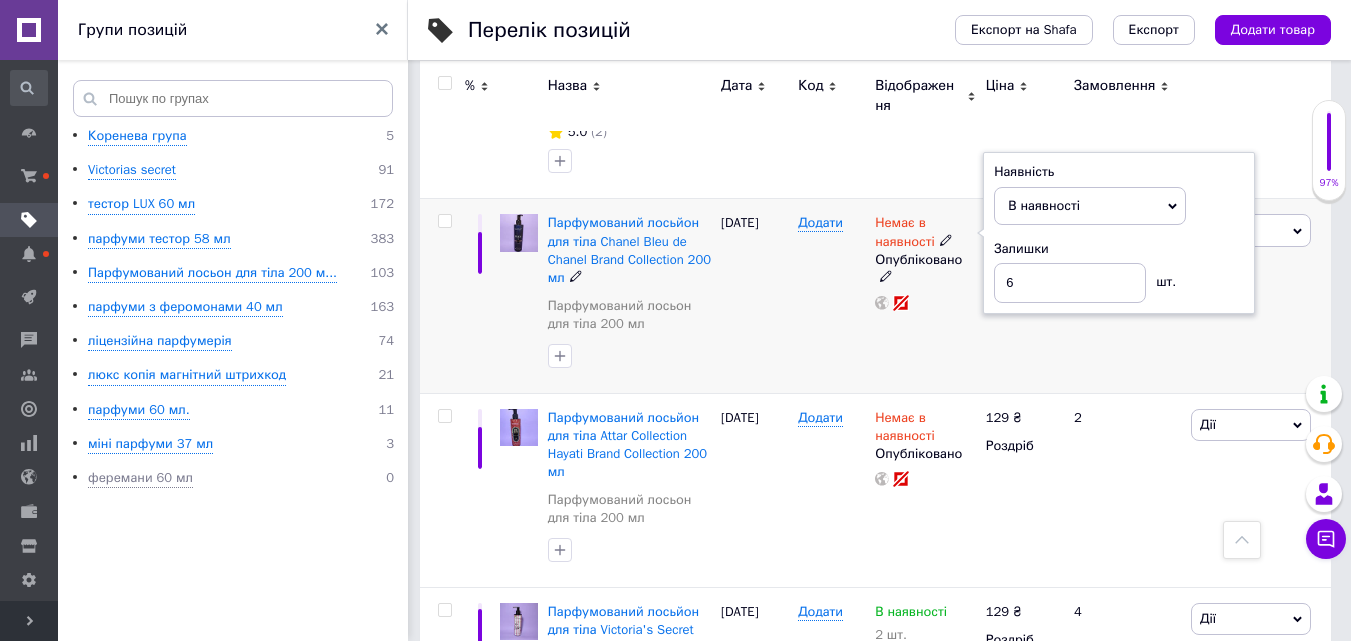 click on "4" at bounding box center (1124, 296) 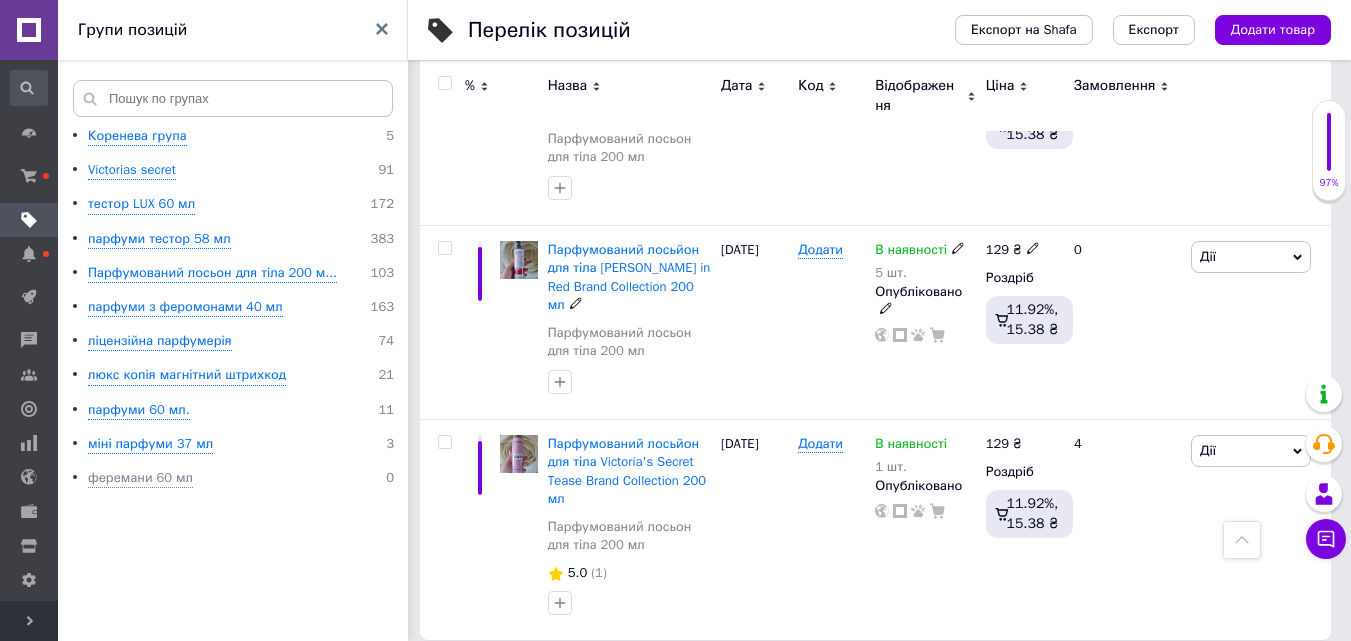 scroll, scrollTop: 3864, scrollLeft: 0, axis: vertical 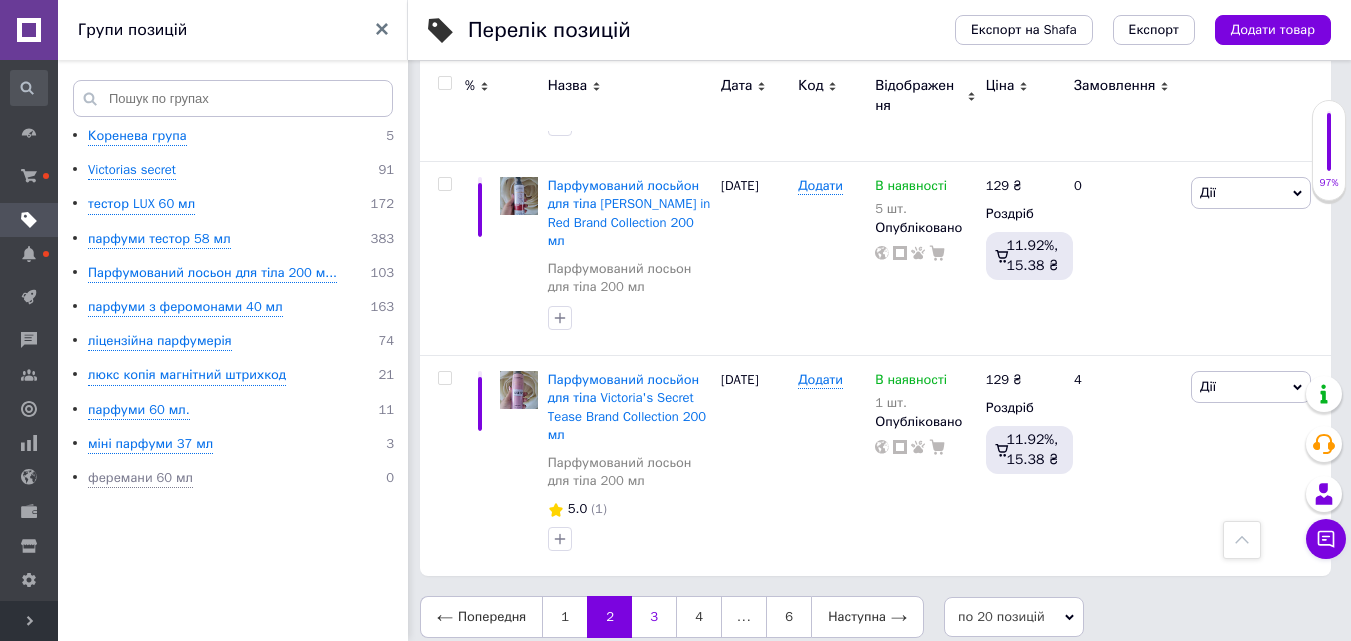 click on "3" at bounding box center (654, 617) 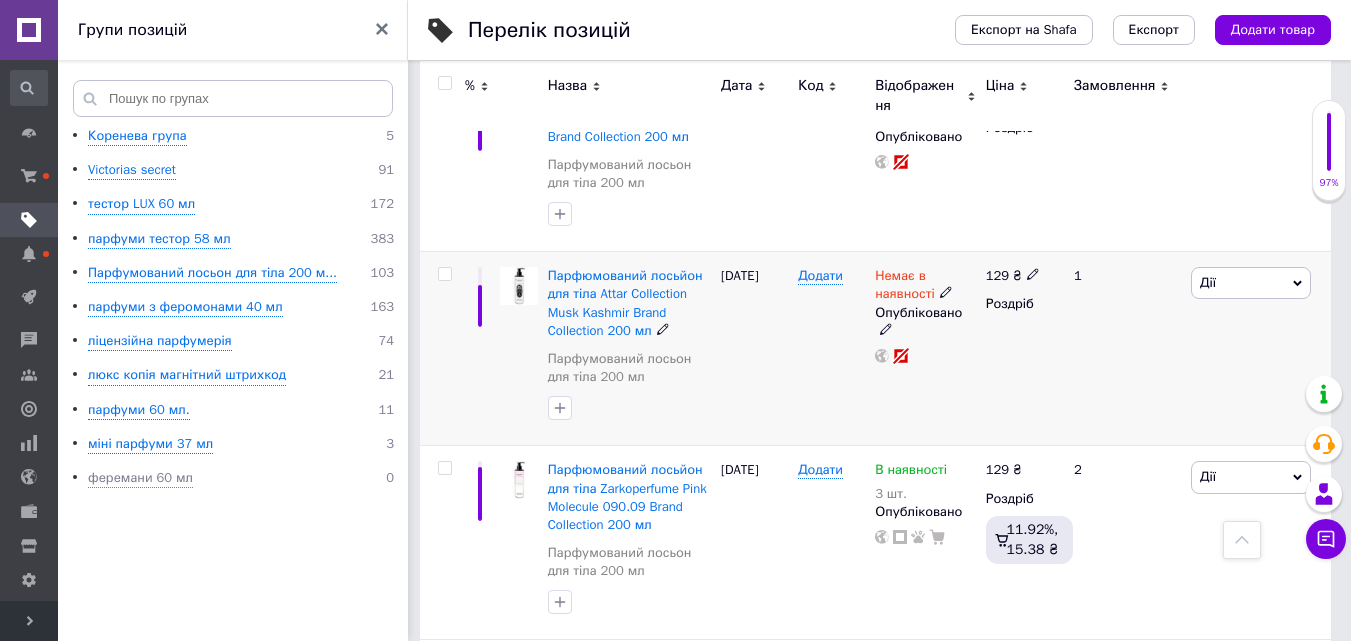 scroll, scrollTop: 2291, scrollLeft: 0, axis: vertical 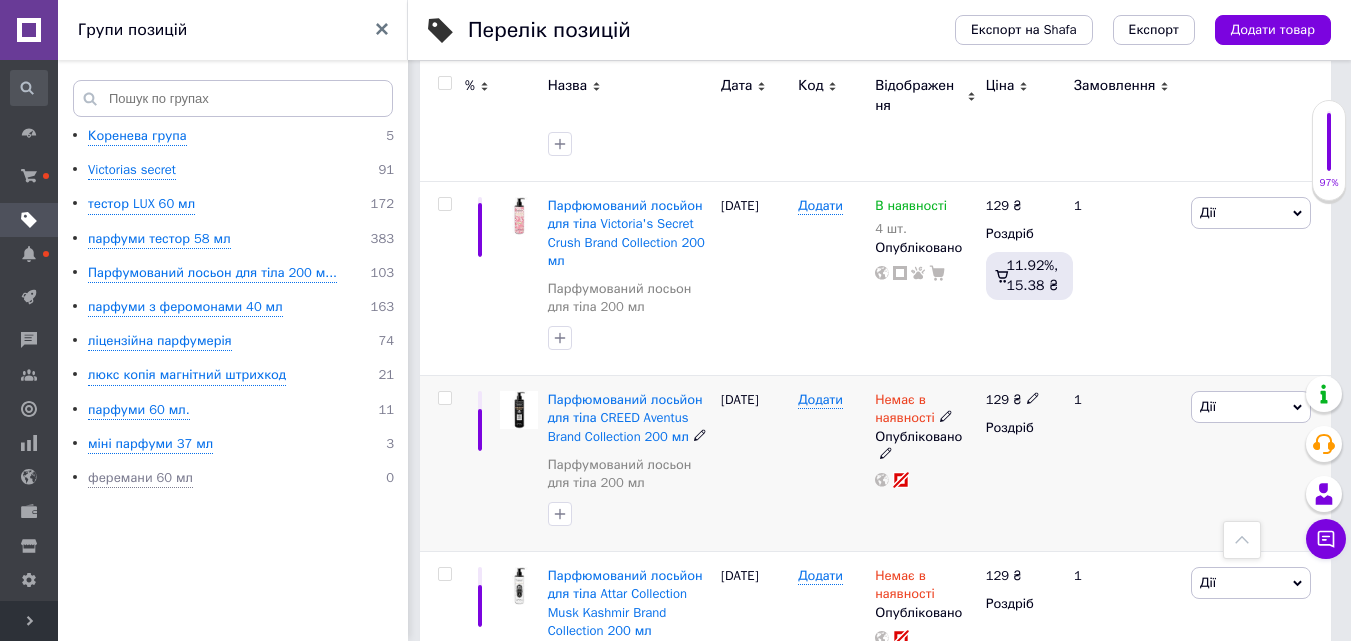 click 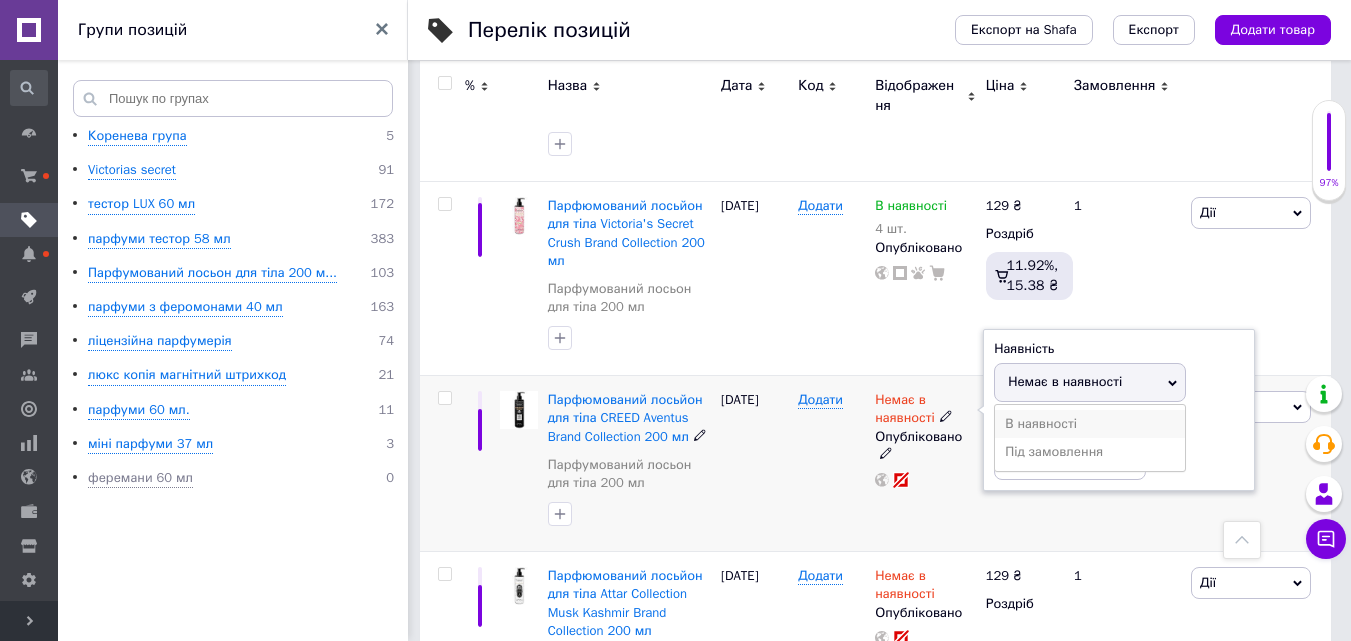 click on "В наявності" at bounding box center (1090, 424) 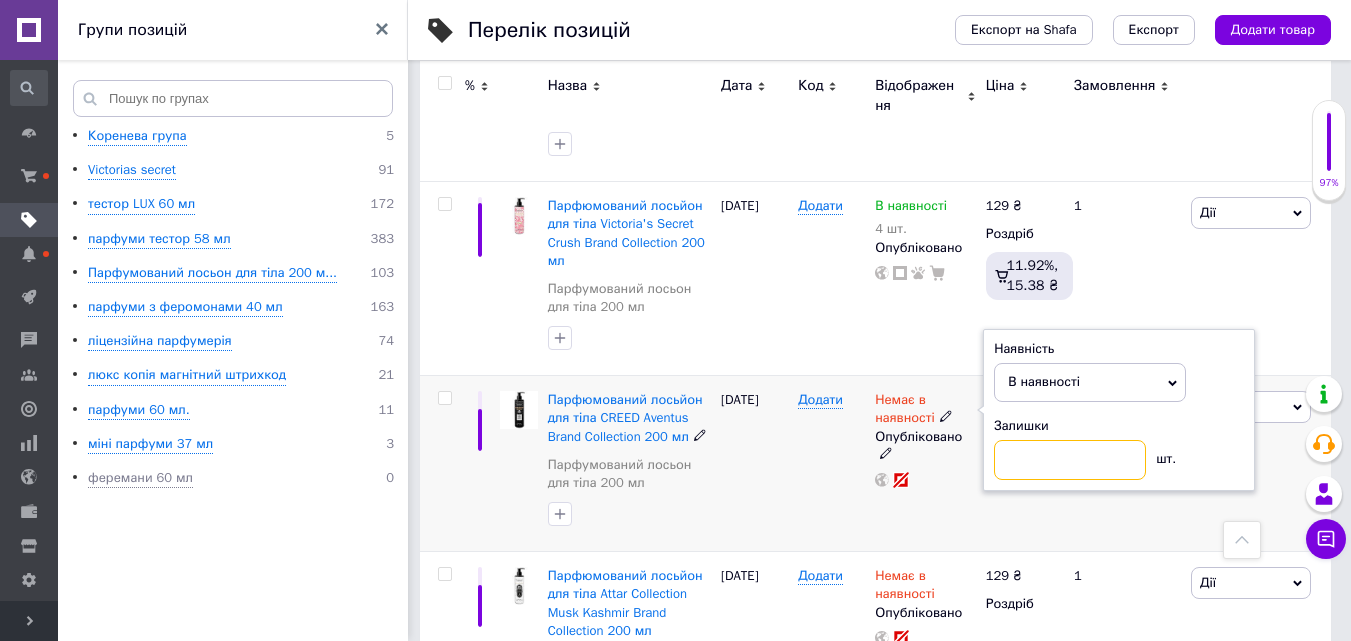 click at bounding box center (1070, 460) 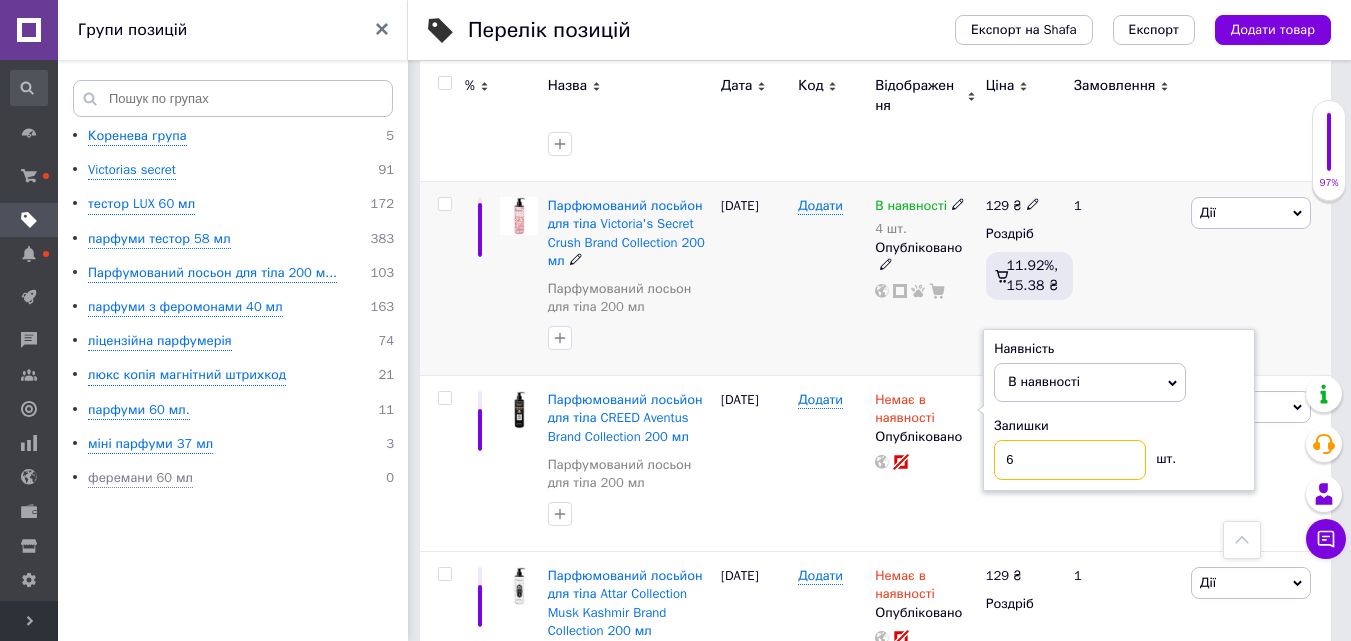 type on "6" 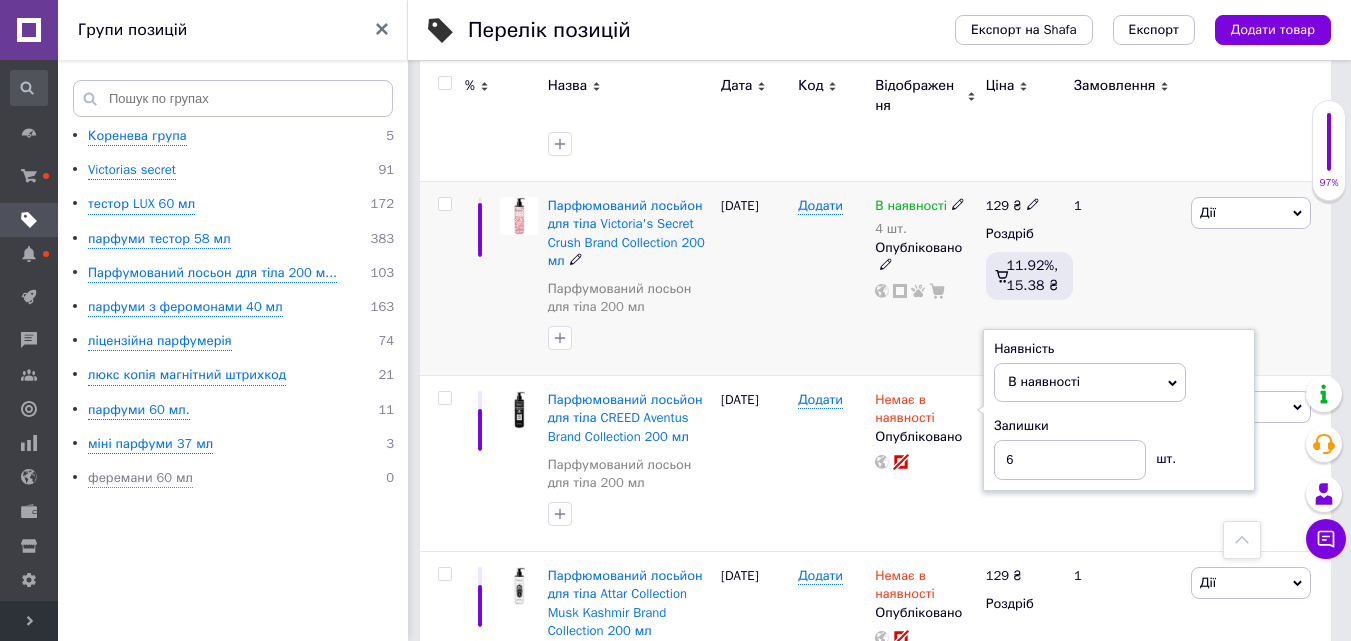 click on "[PERSON_NAME] Підняти на початок групи Копіювати Знижка Подарунок Супутні Приховати Ярлик Додати на вітрину Додати в кампанію Каталог ProSale Видалити" at bounding box center [1258, 279] 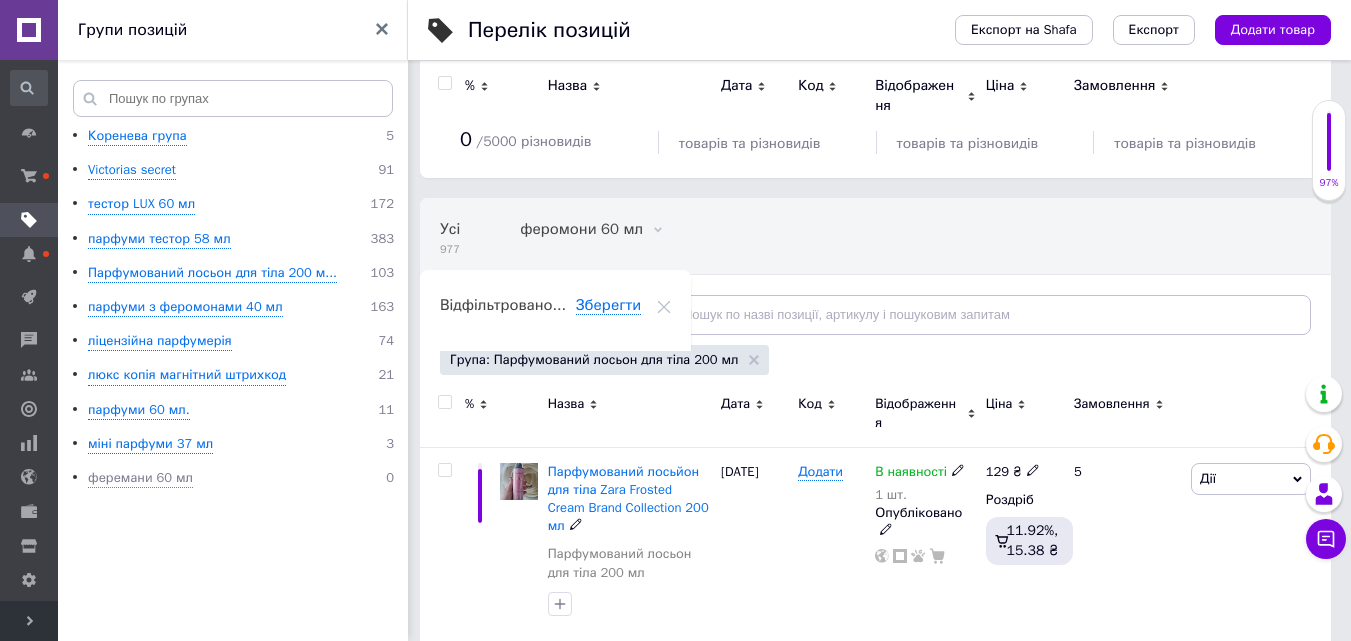 scroll, scrollTop: 0, scrollLeft: 0, axis: both 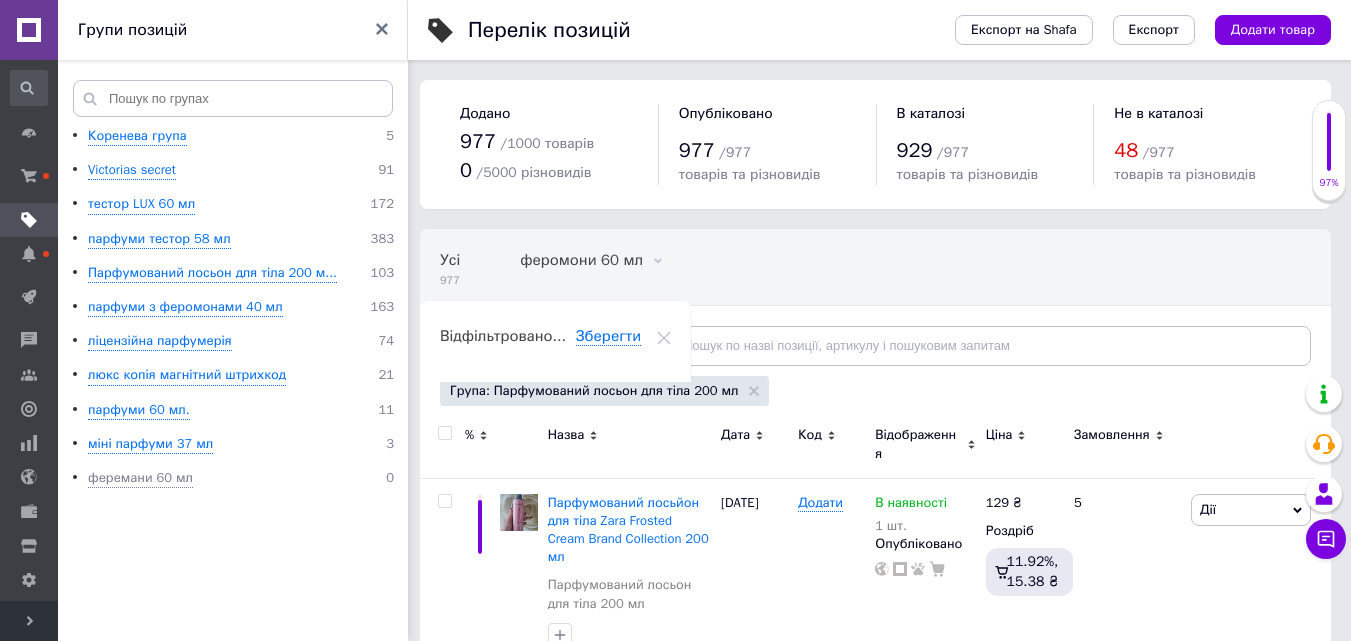 click 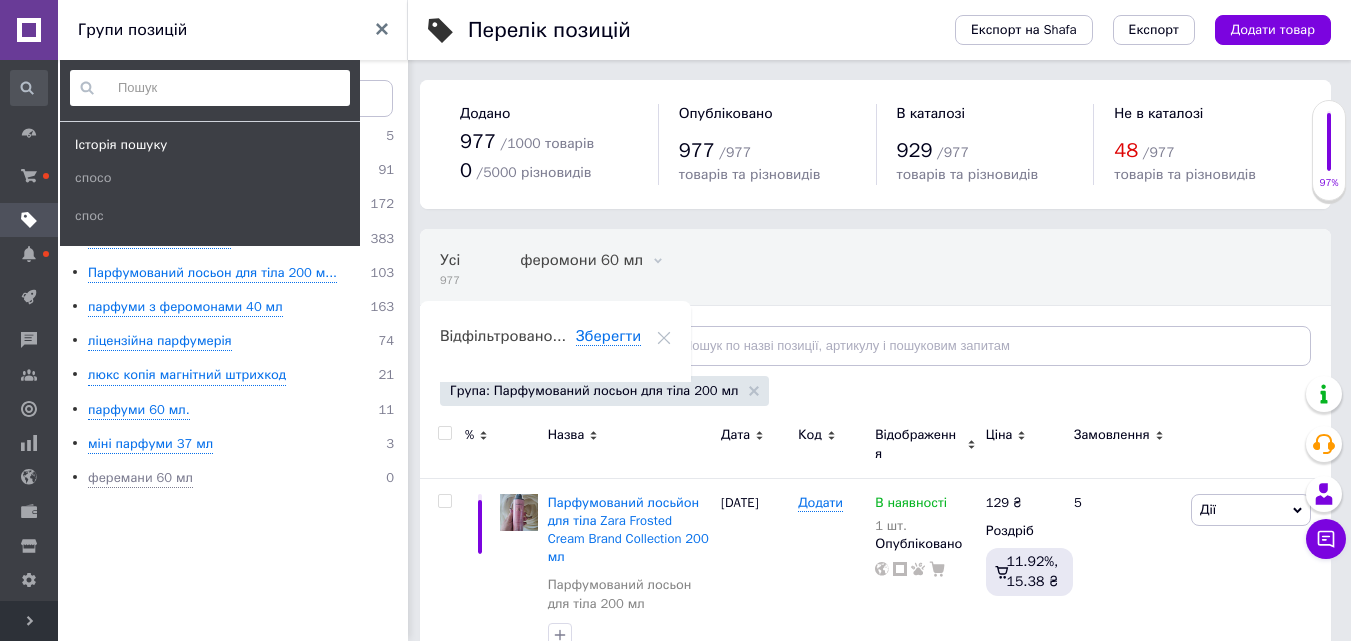 click at bounding box center [29, 30] 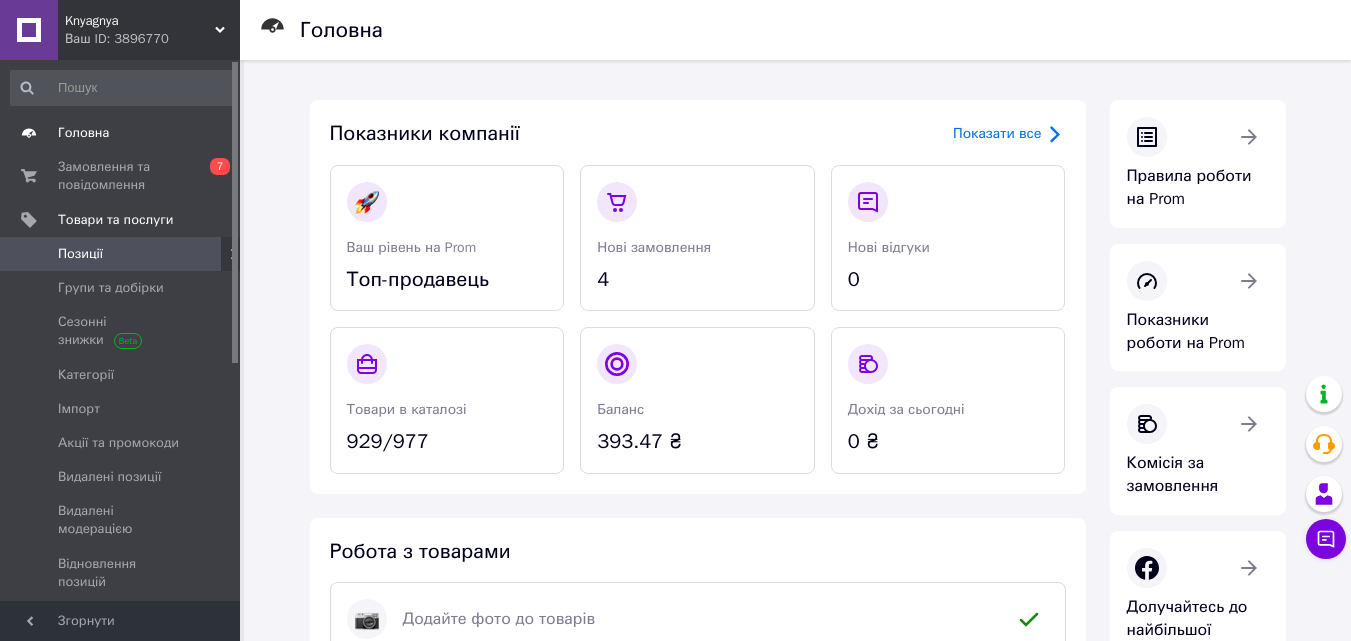 click on "Головна" at bounding box center [83, 133] 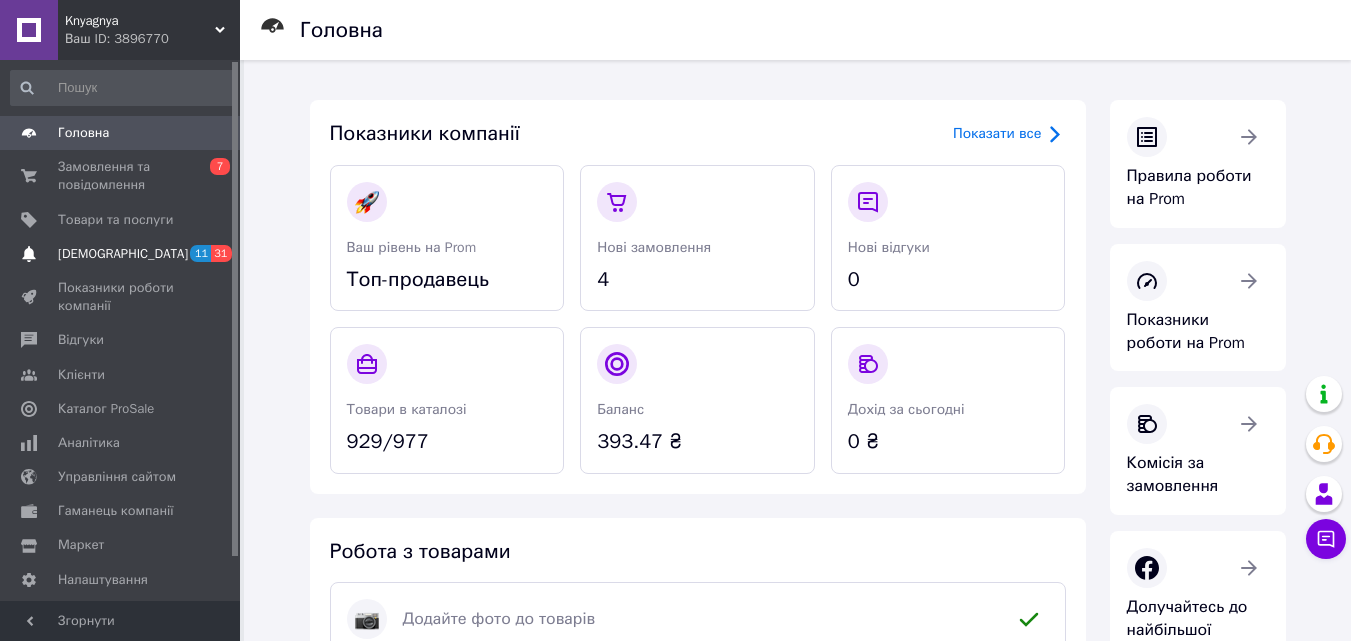 click on "[DEMOGRAPHIC_DATA]" at bounding box center (123, 254) 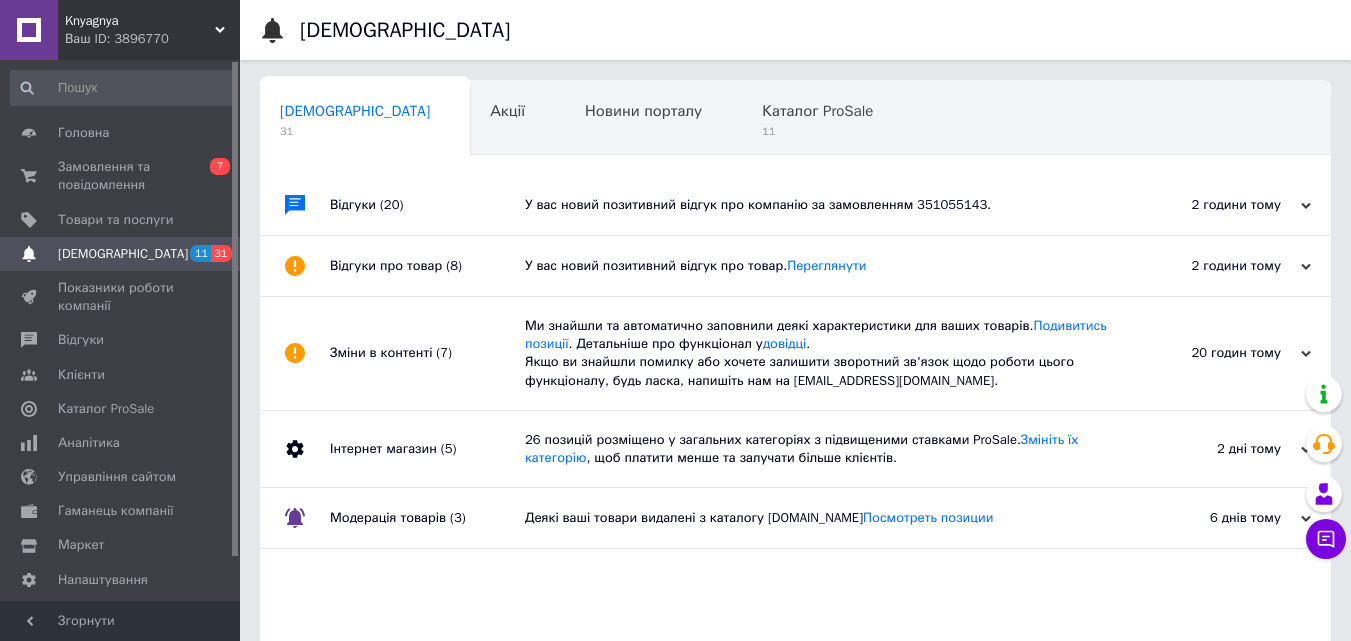 click on "У вас новий позитивний відгук про компанію за замовленням 351055143." at bounding box center [818, 205] 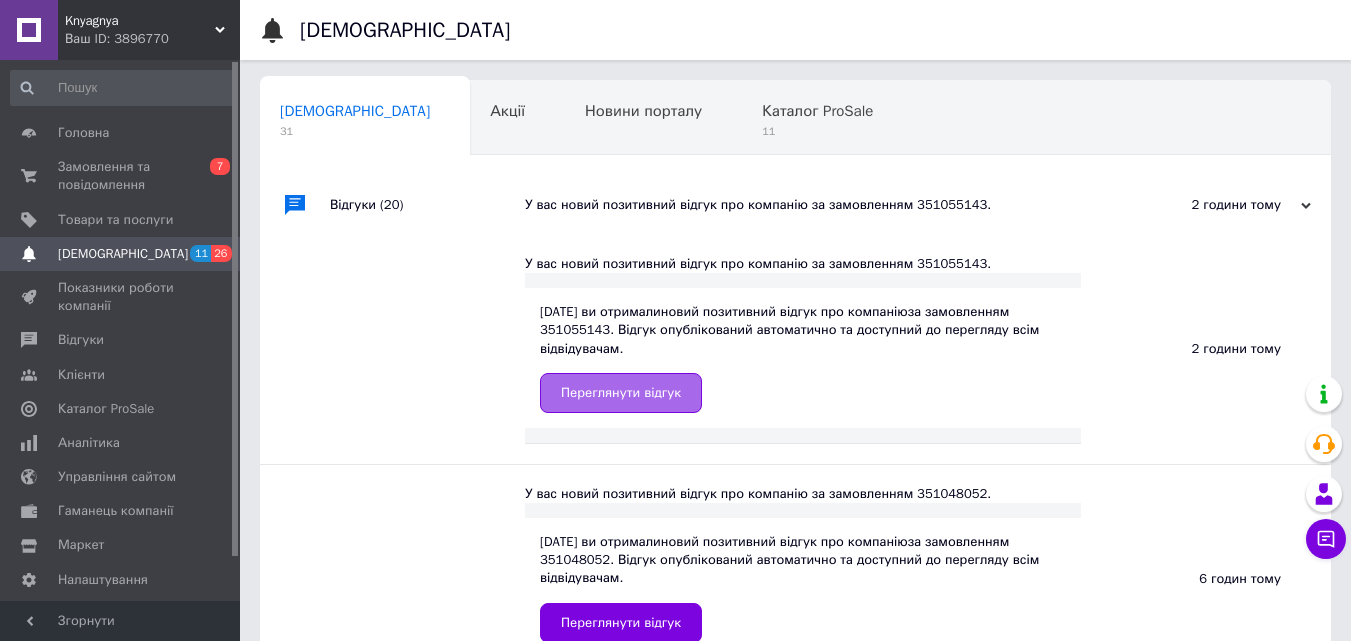 click on "Переглянути відгук" at bounding box center (621, 393) 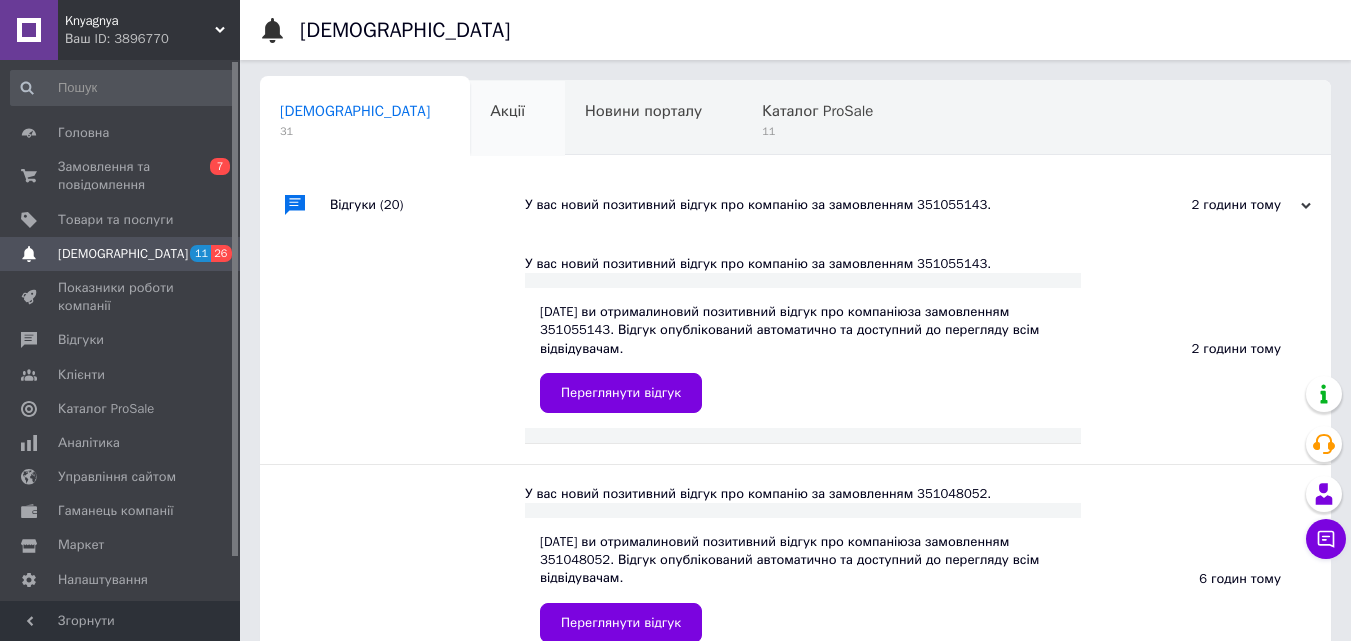 click on "Акції" at bounding box center (507, 111) 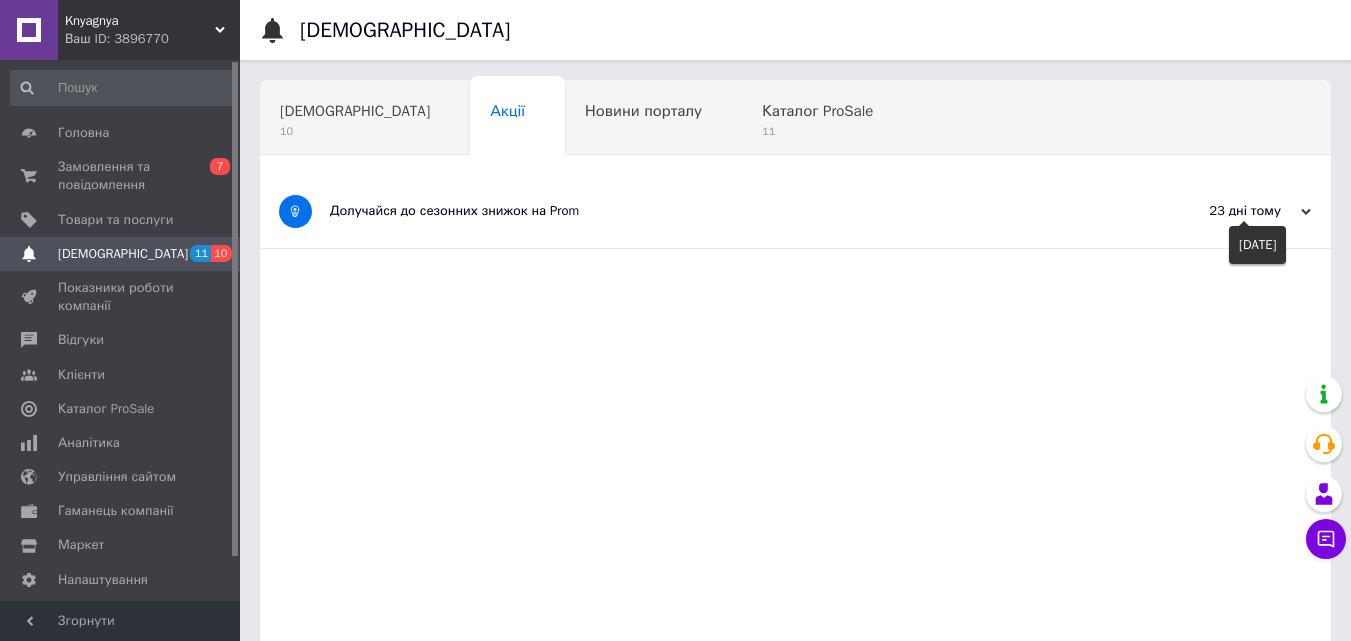 click on "23 дні тому" at bounding box center [1211, 211] 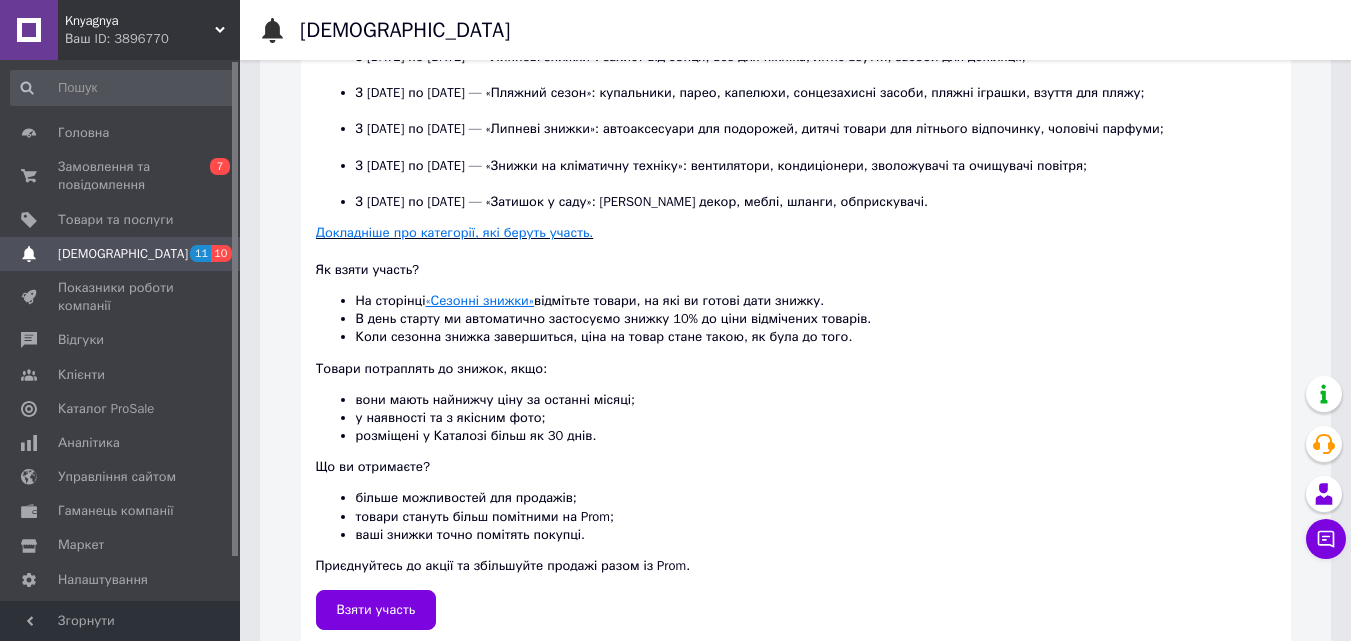 scroll, scrollTop: 712, scrollLeft: 0, axis: vertical 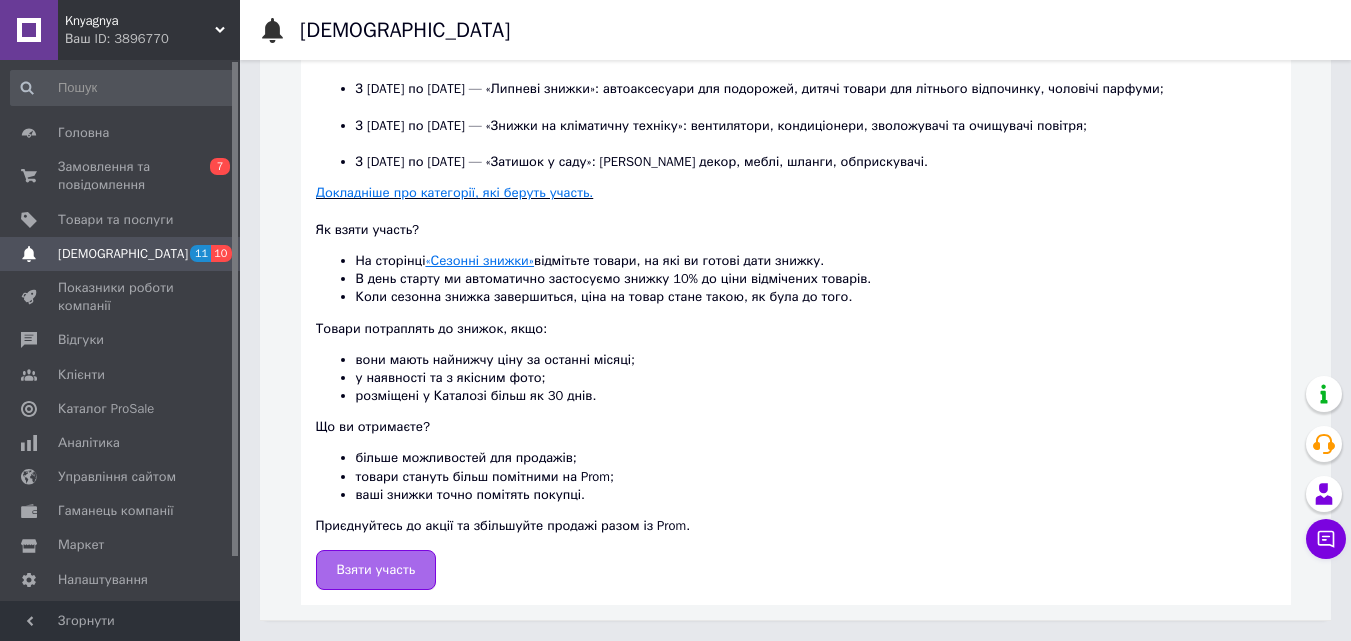 click on "Взяти участь" at bounding box center [376, 570] 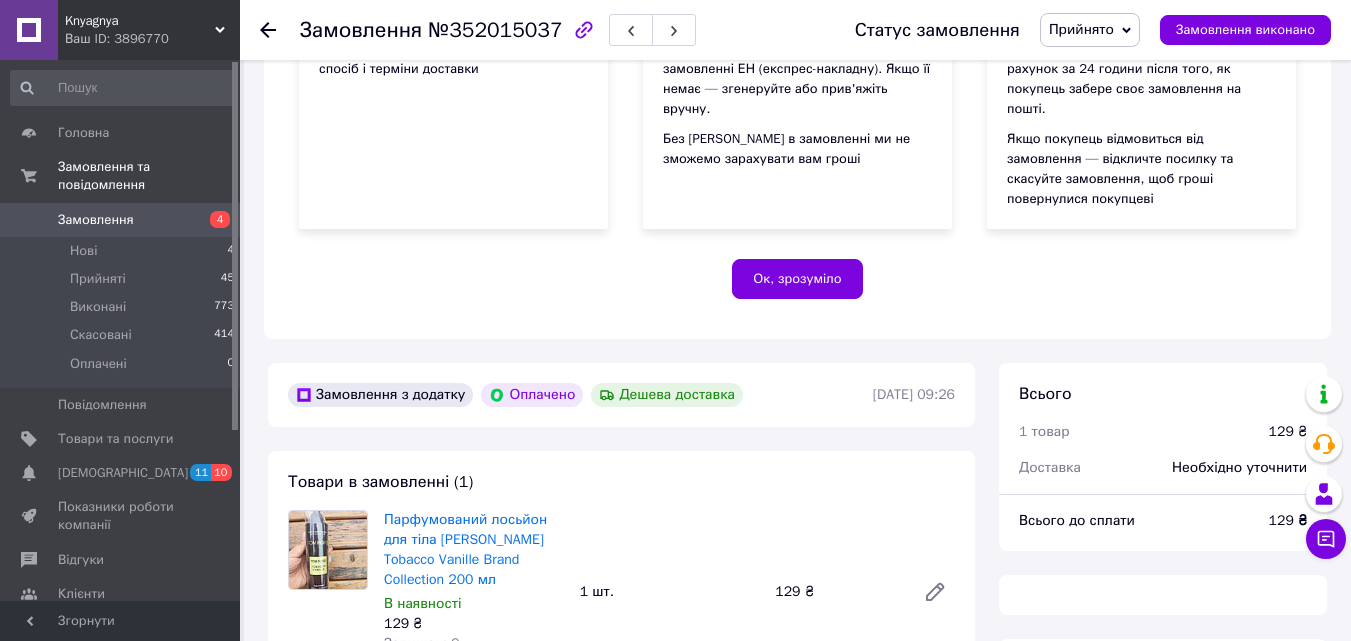 scroll, scrollTop: 0, scrollLeft: 0, axis: both 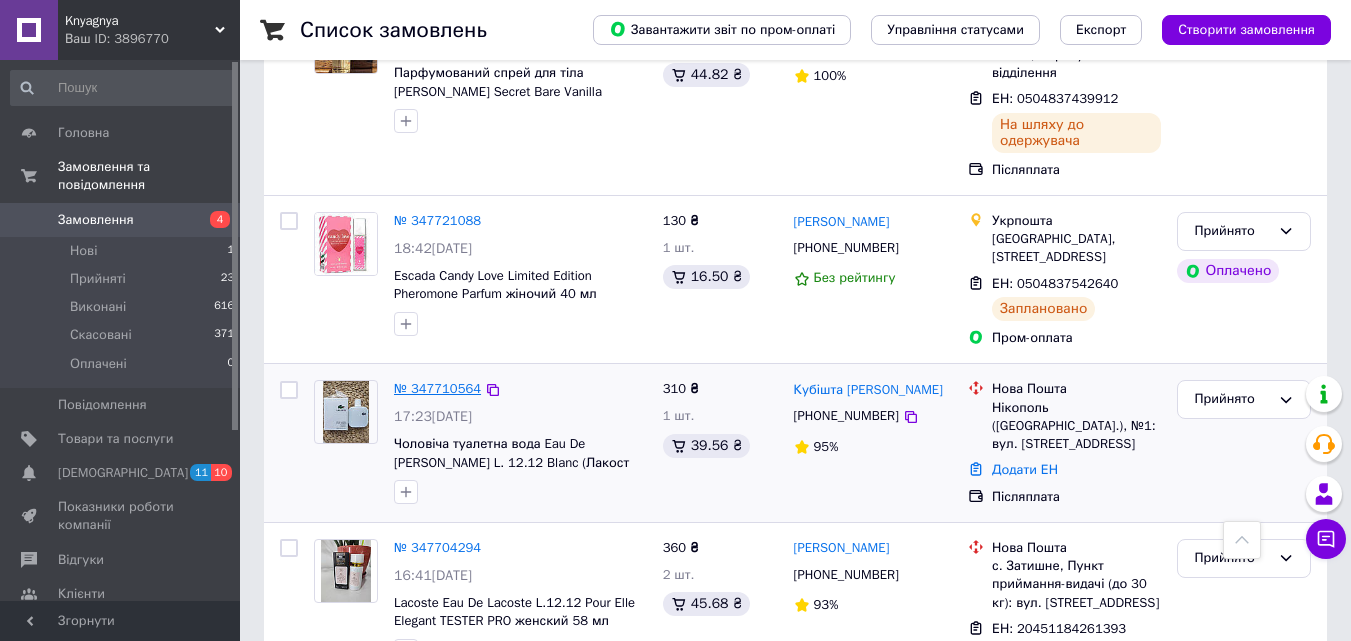 click on "№ 347710564" at bounding box center (437, 388) 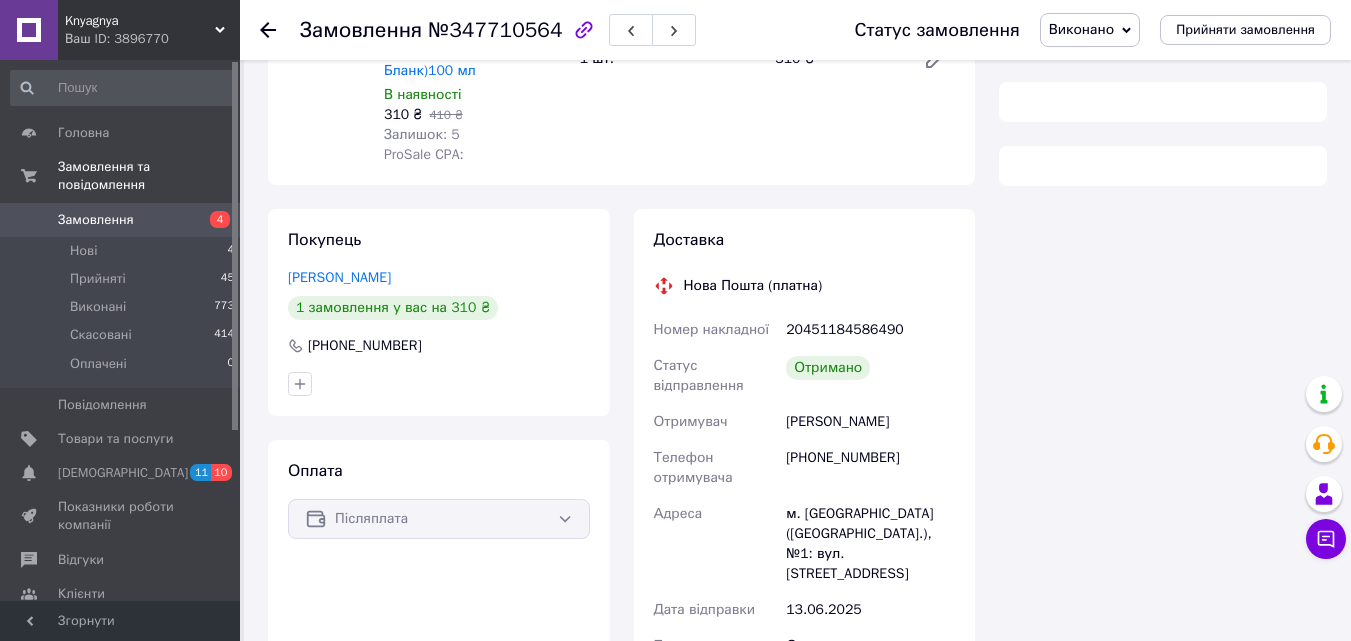 scroll, scrollTop: 100, scrollLeft: 0, axis: vertical 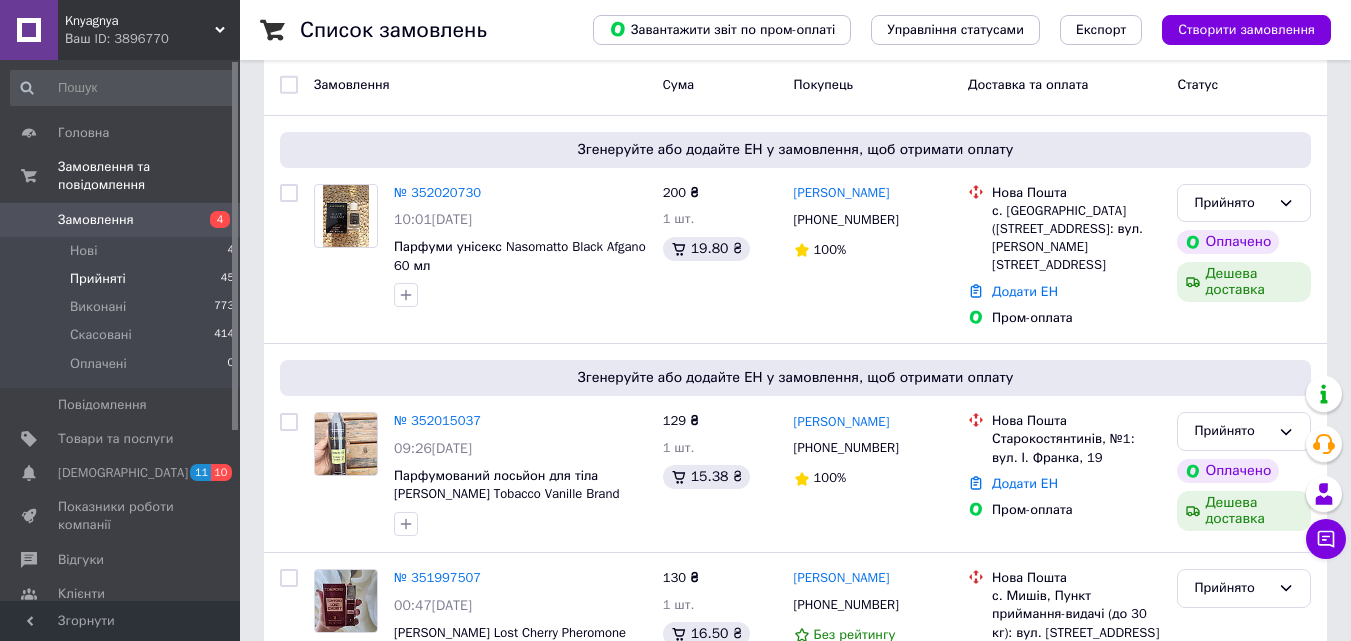 click on "Прийняті" at bounding box center (98, 279) 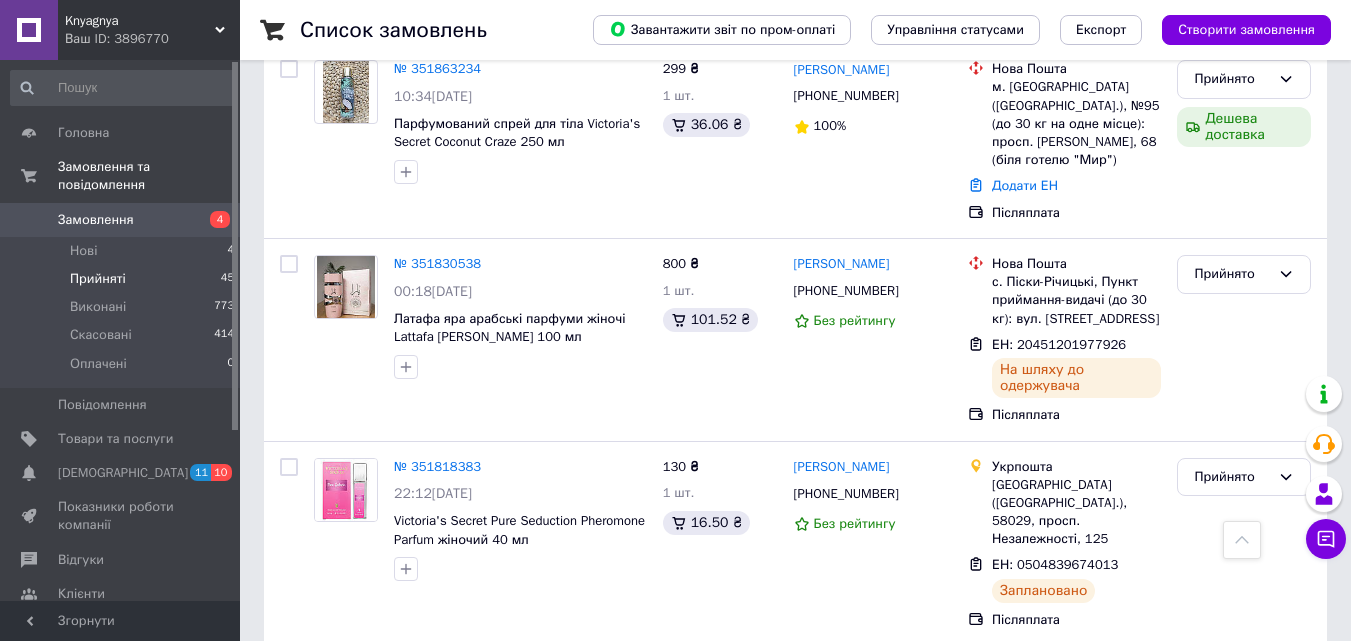 scroll, scrollTop: 3742, scrollLeft: 0, axis: vertical 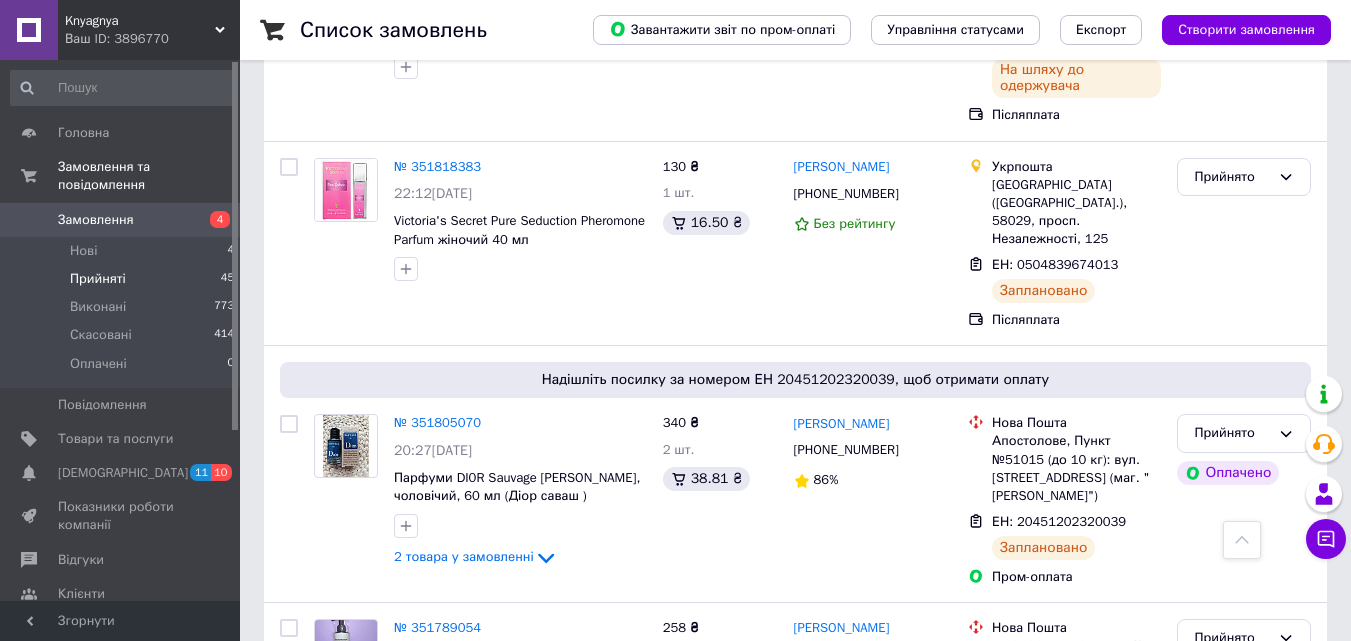 click on "2" at bounding box center [327, 836] 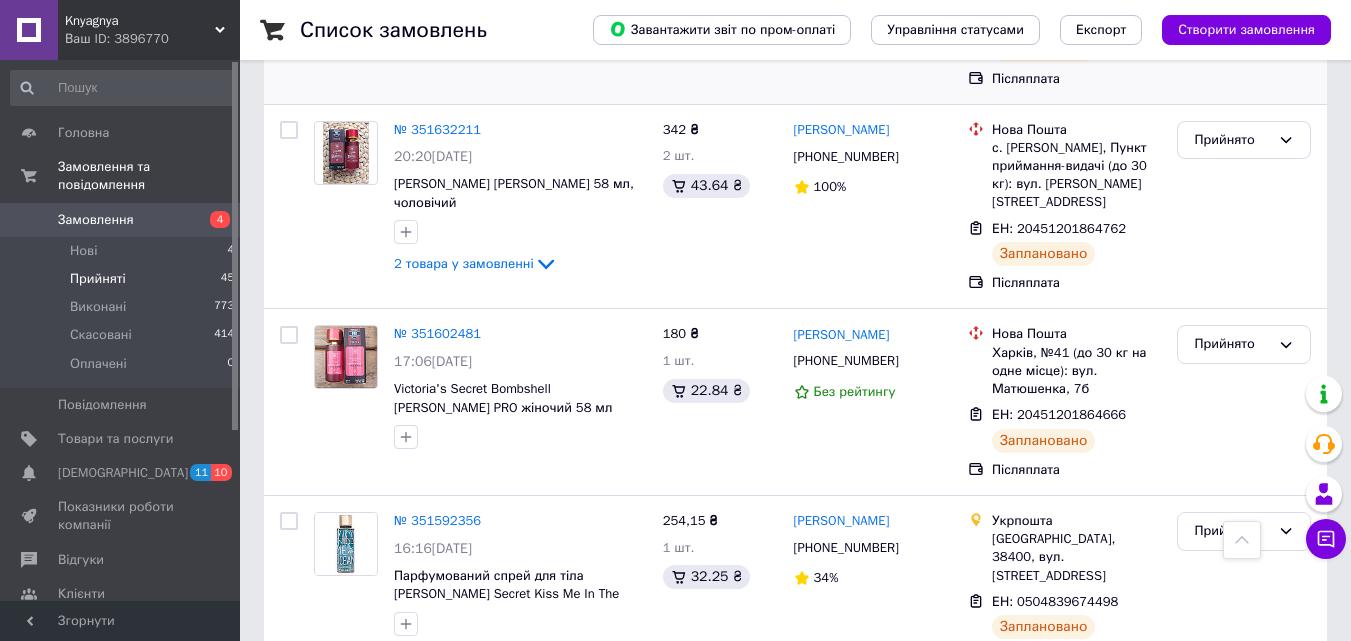 scroll, scrollTop: 2000, scrollLeft: 0, axis: vertical 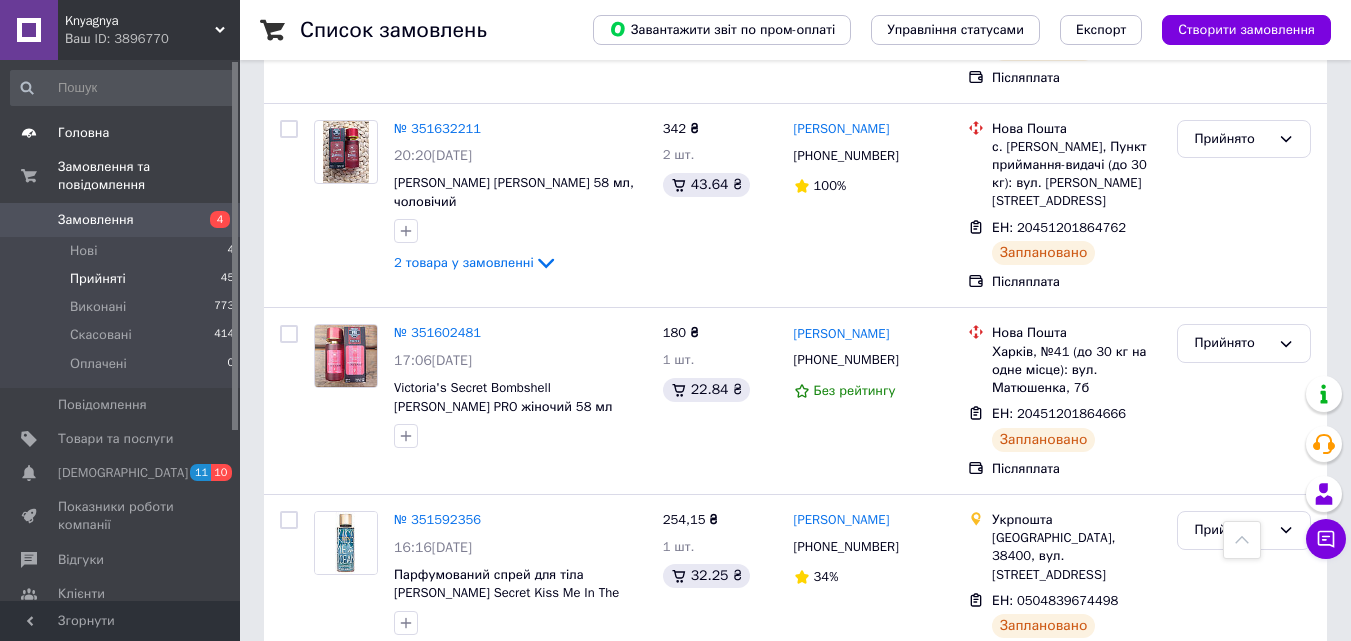click on "Головна" at bounding box center [83, 133] 